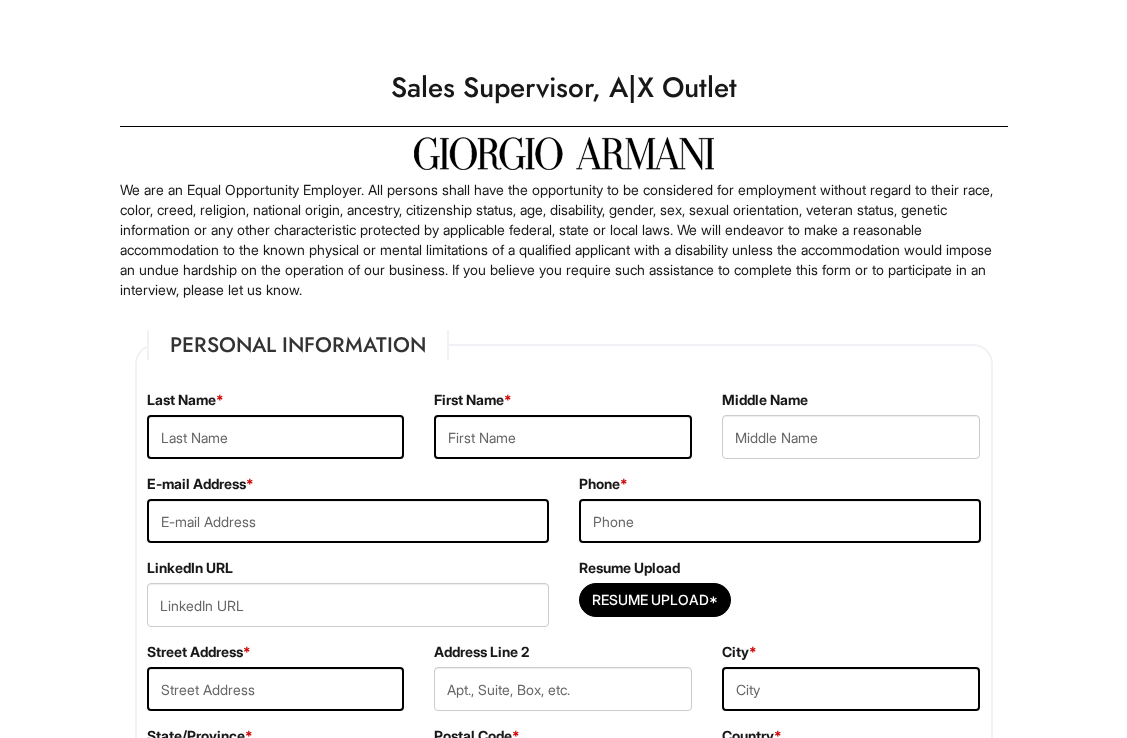 scroll, scrollTop: 0, scrollLeft: 0, axis: both 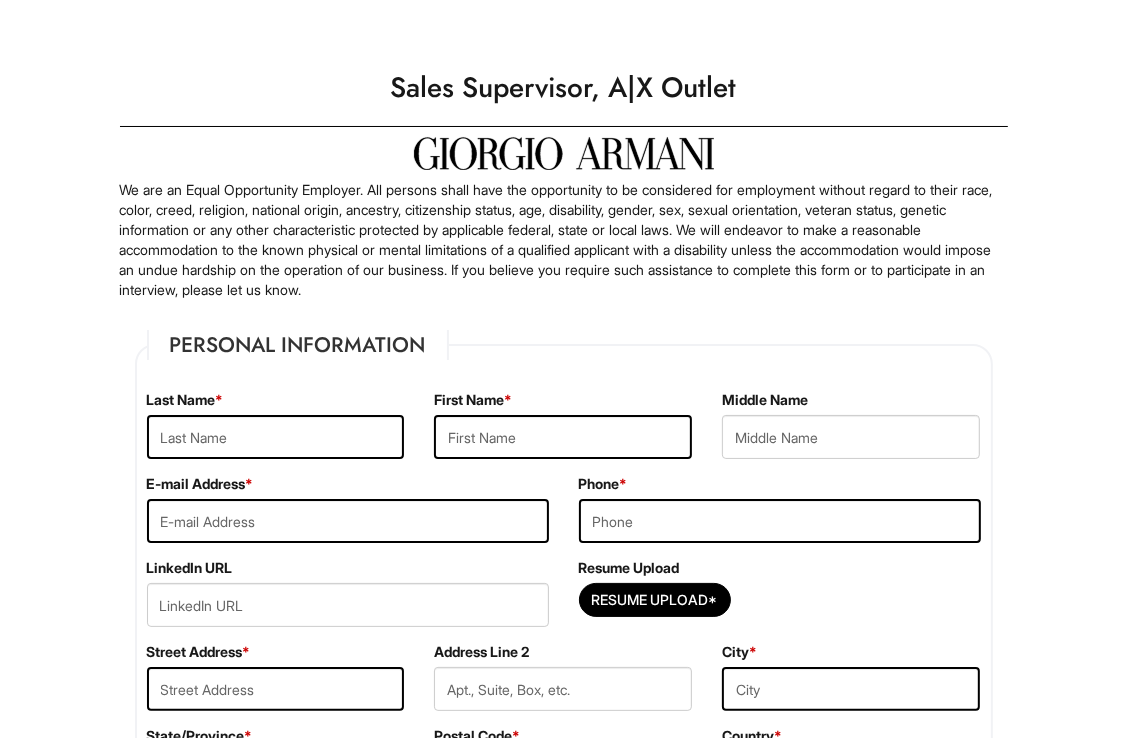 click on "Last Name  *" at bounding box center (276, 432) 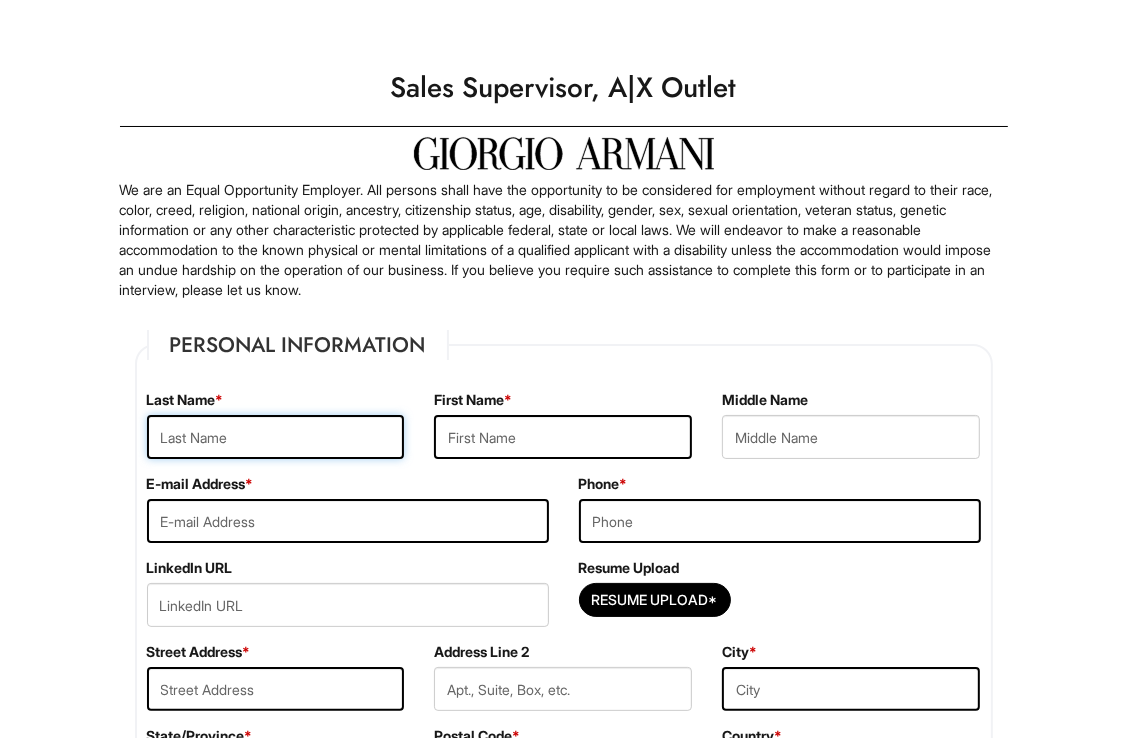 click at bounding box center [276, 437] 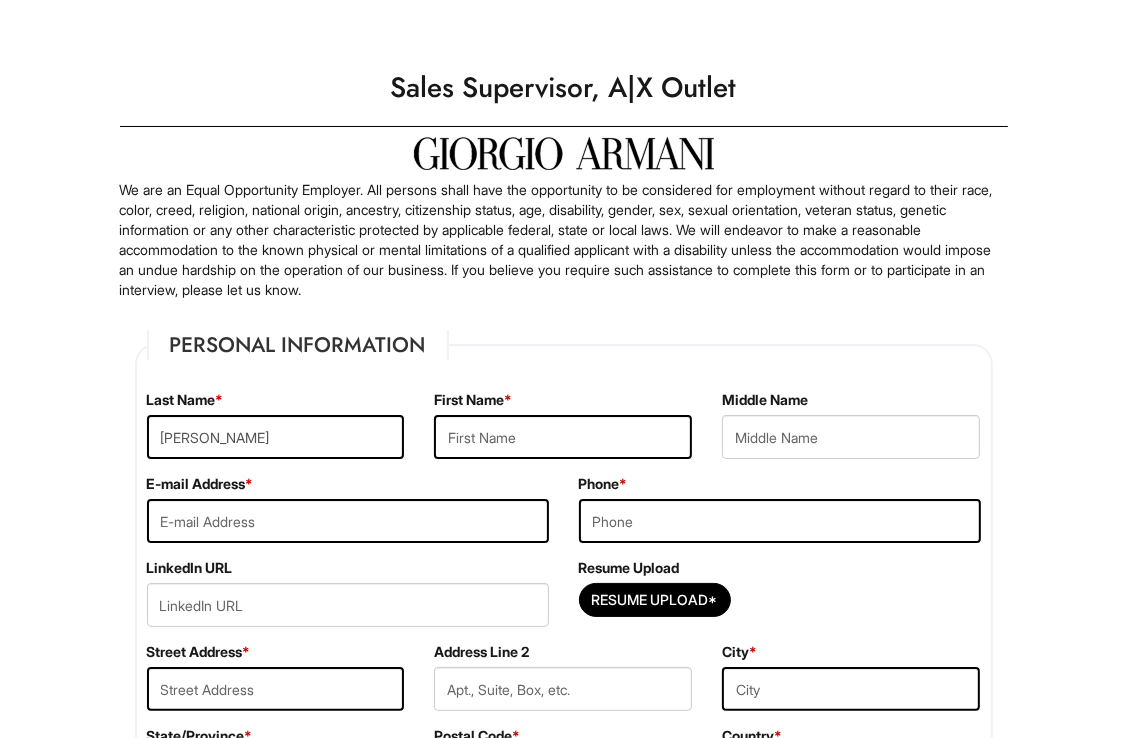 type on "[PERSON_NAME]" 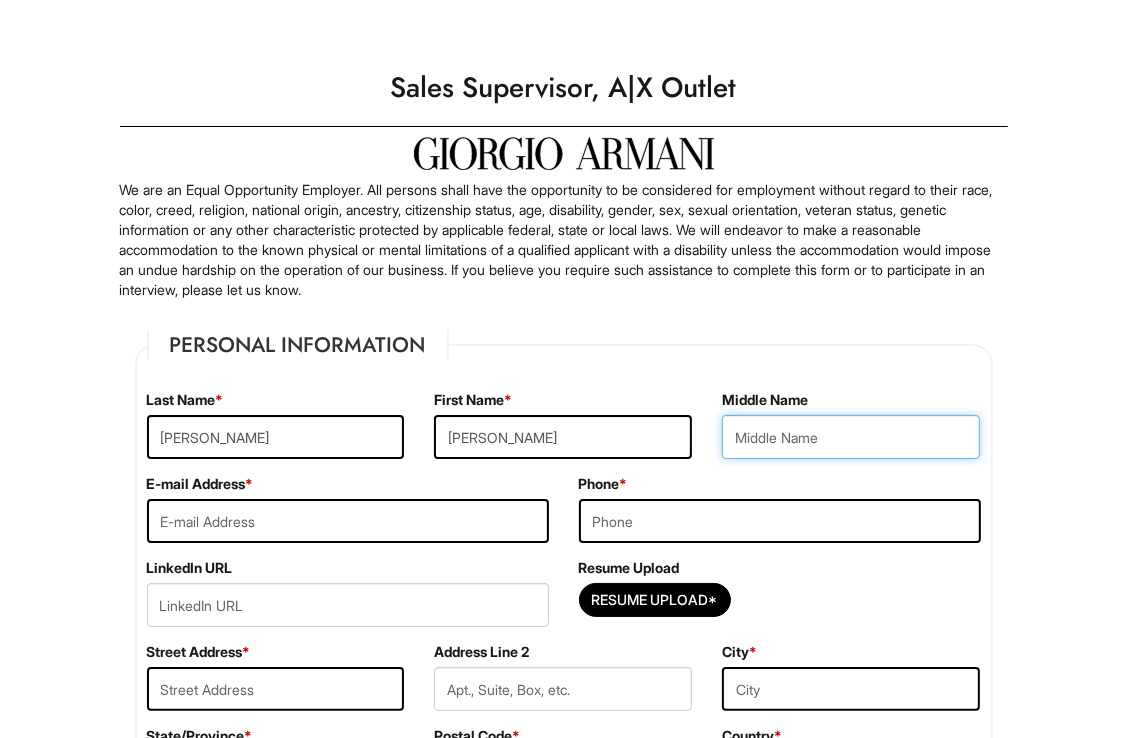 type on "[PERSON_NAME]" 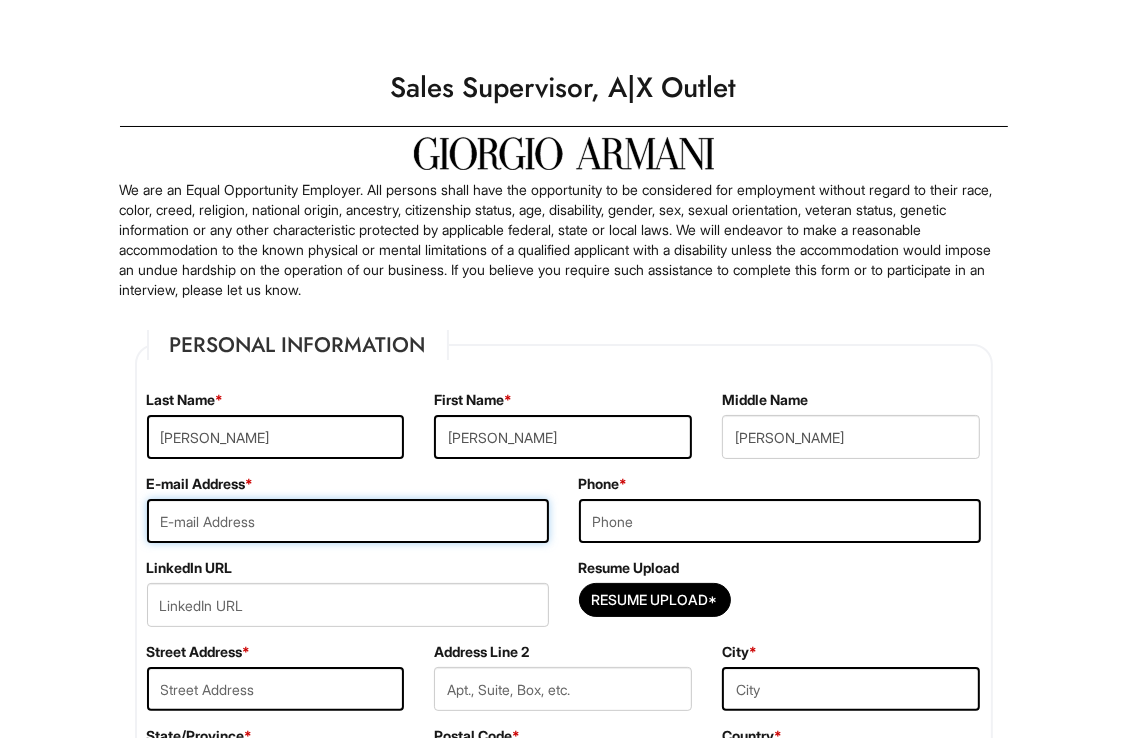 type on "[EMAIL_ADDRESS][DOMAIN_NAME]" 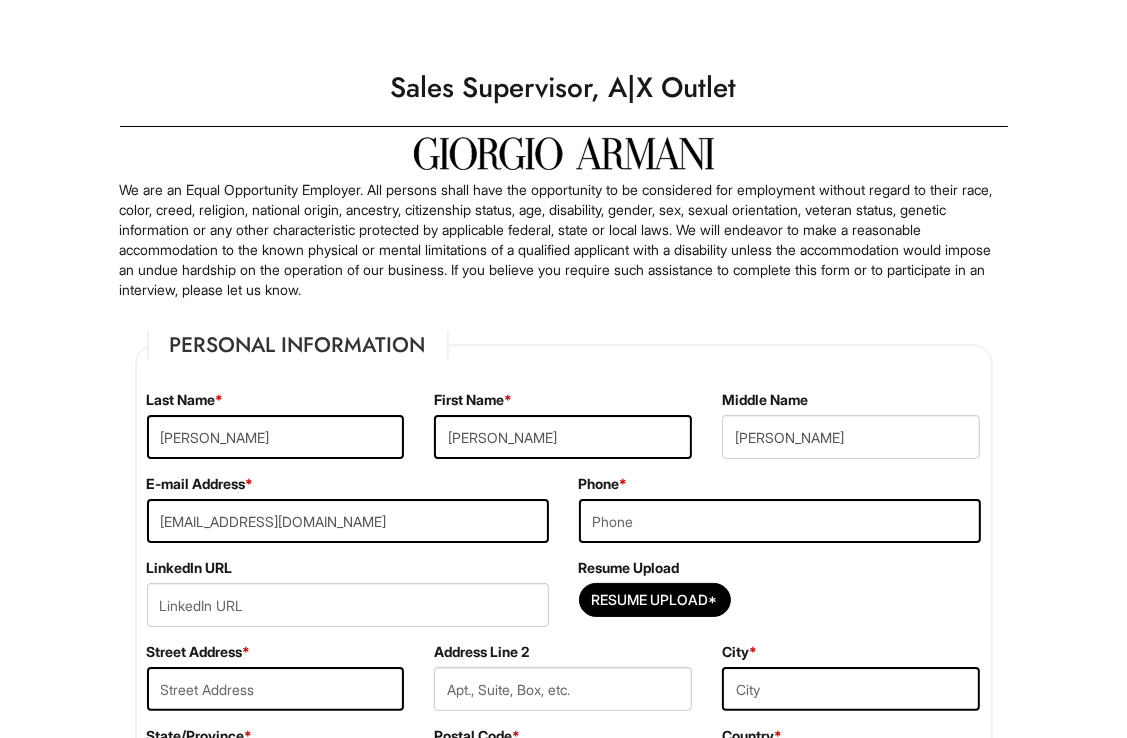type on "9514861601" 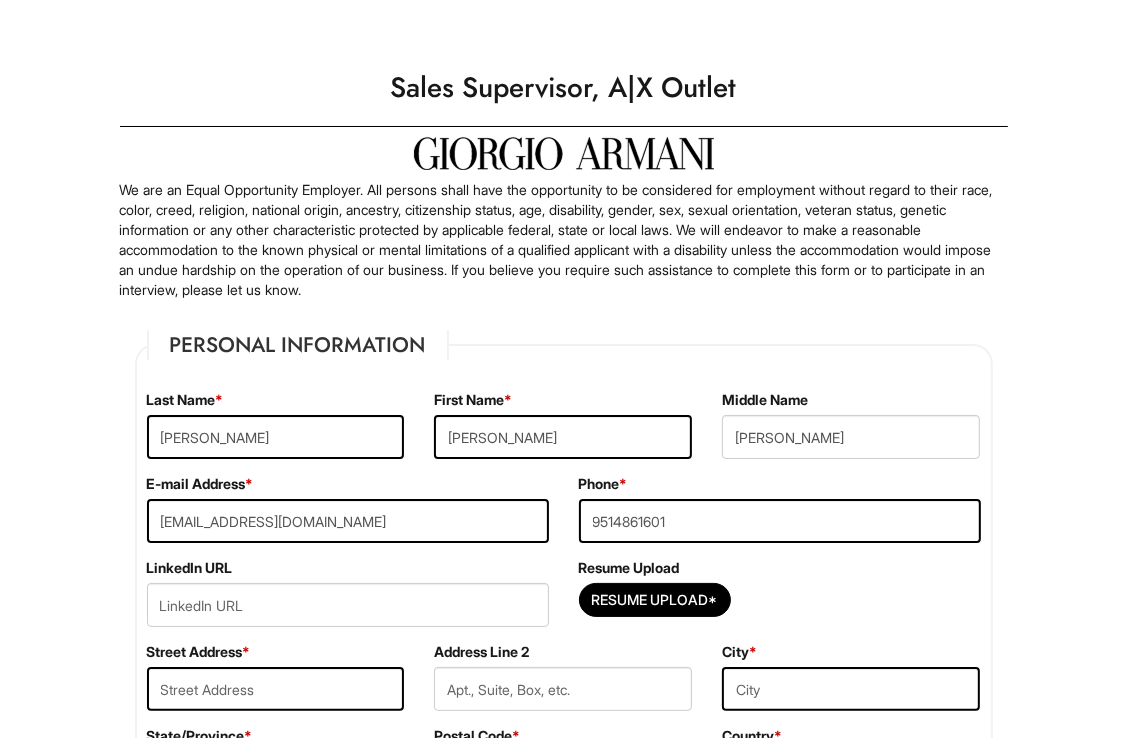 type on "1825 Bluespruce Ct." 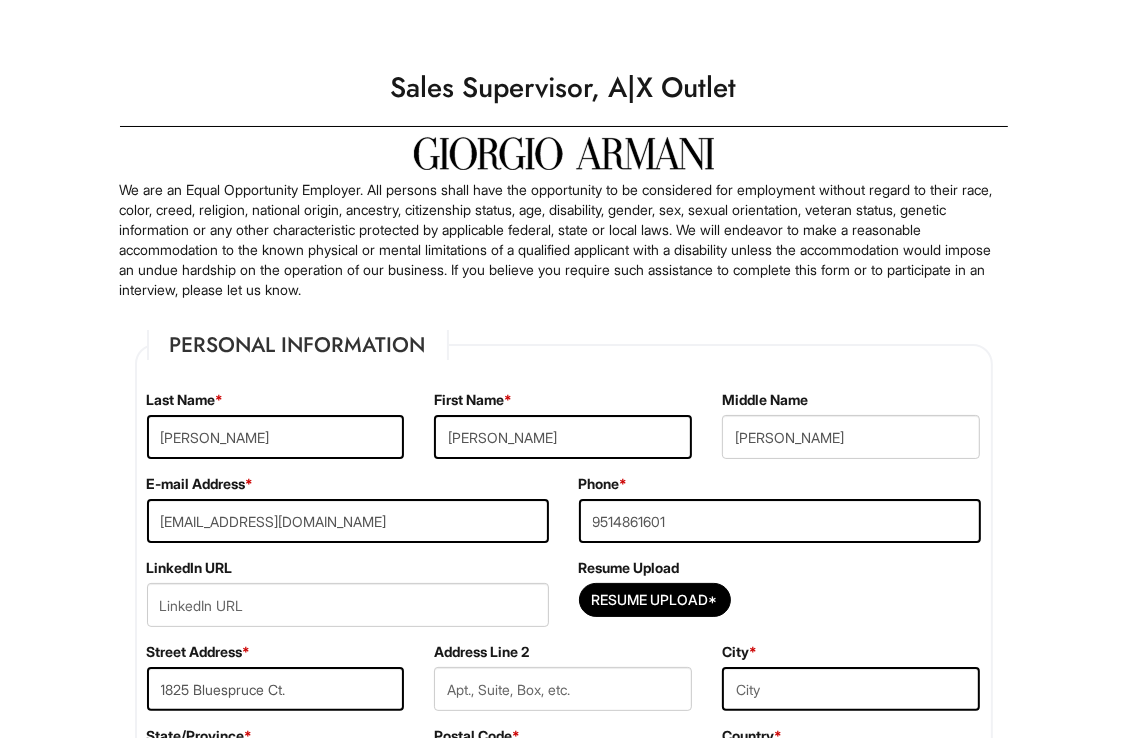 type on "perris, [GEOGRAPHIC_DATA]" 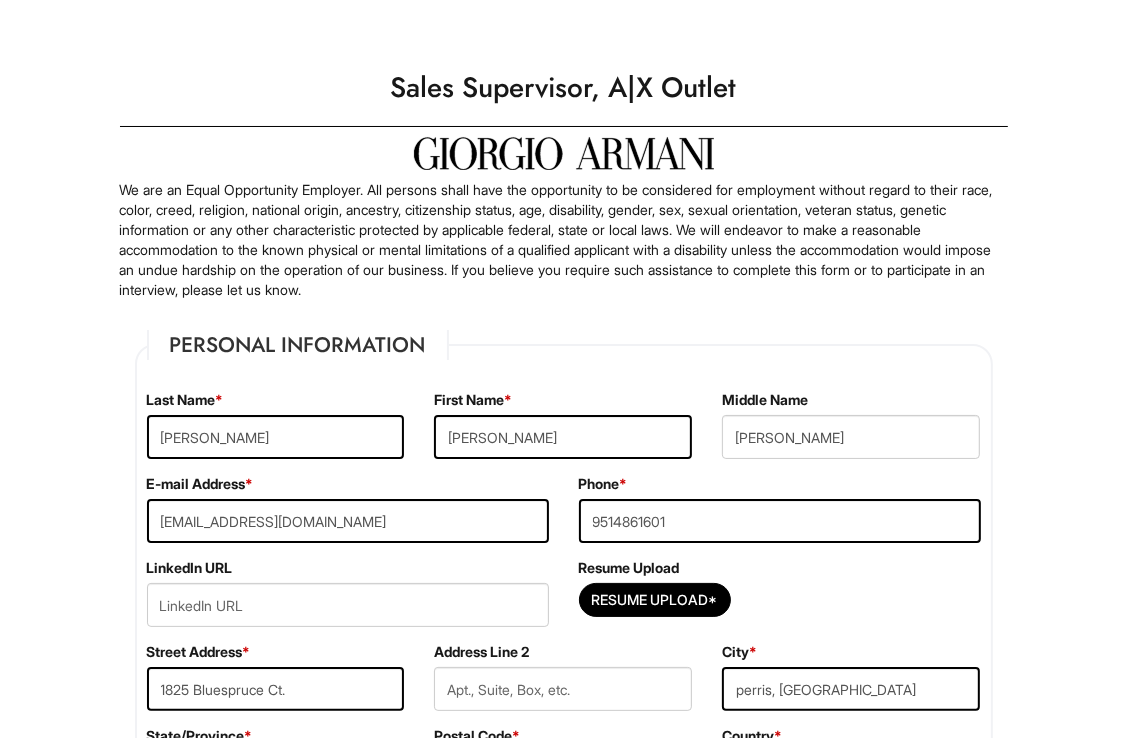 select on "CA" 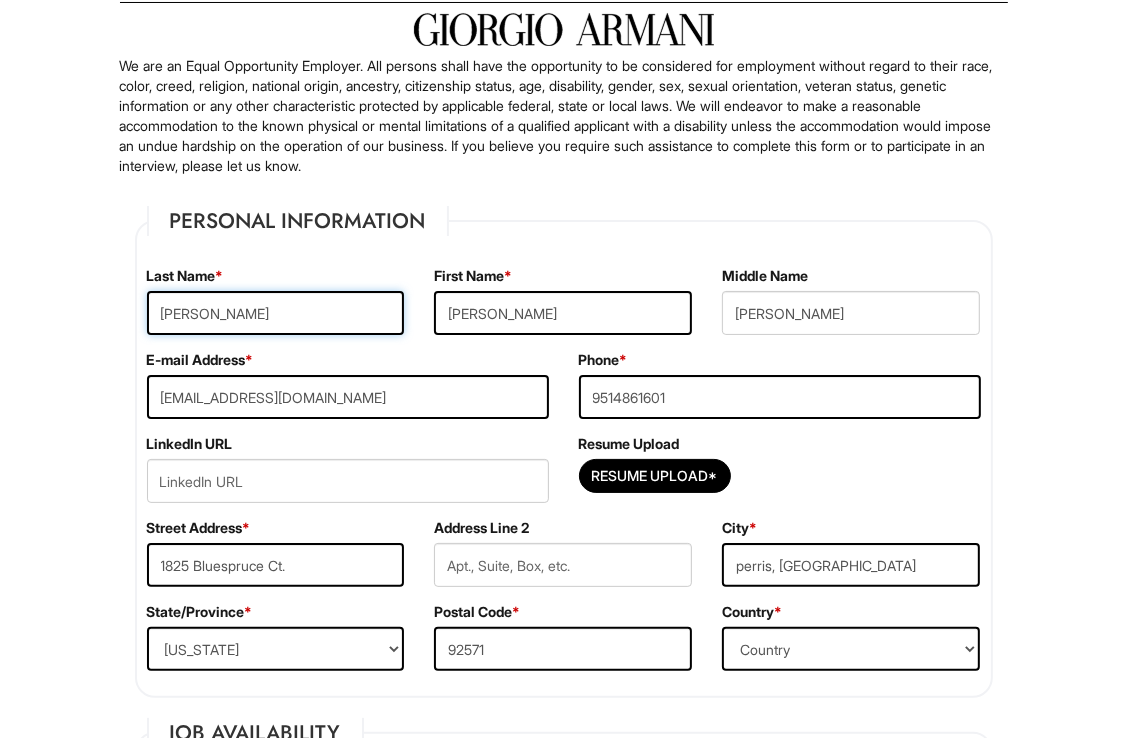 scroll, scrollTop: 174, scrollLeft: 0, axis: vertical 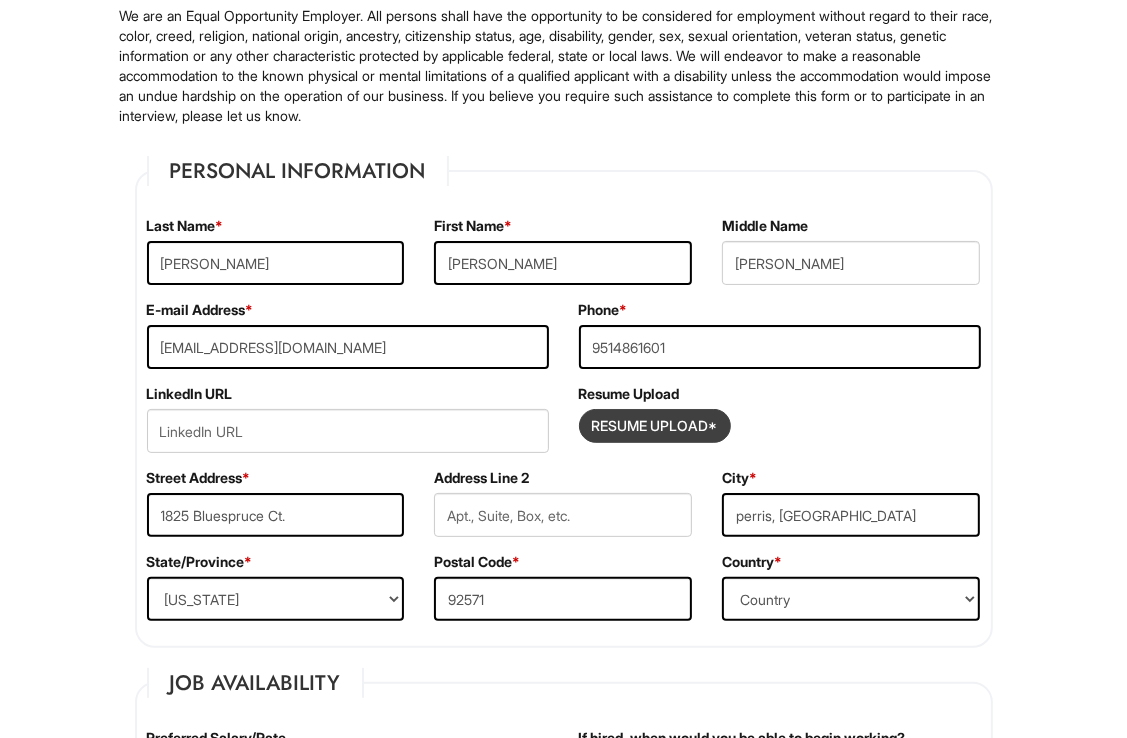 click at bounding box center [655, 426] 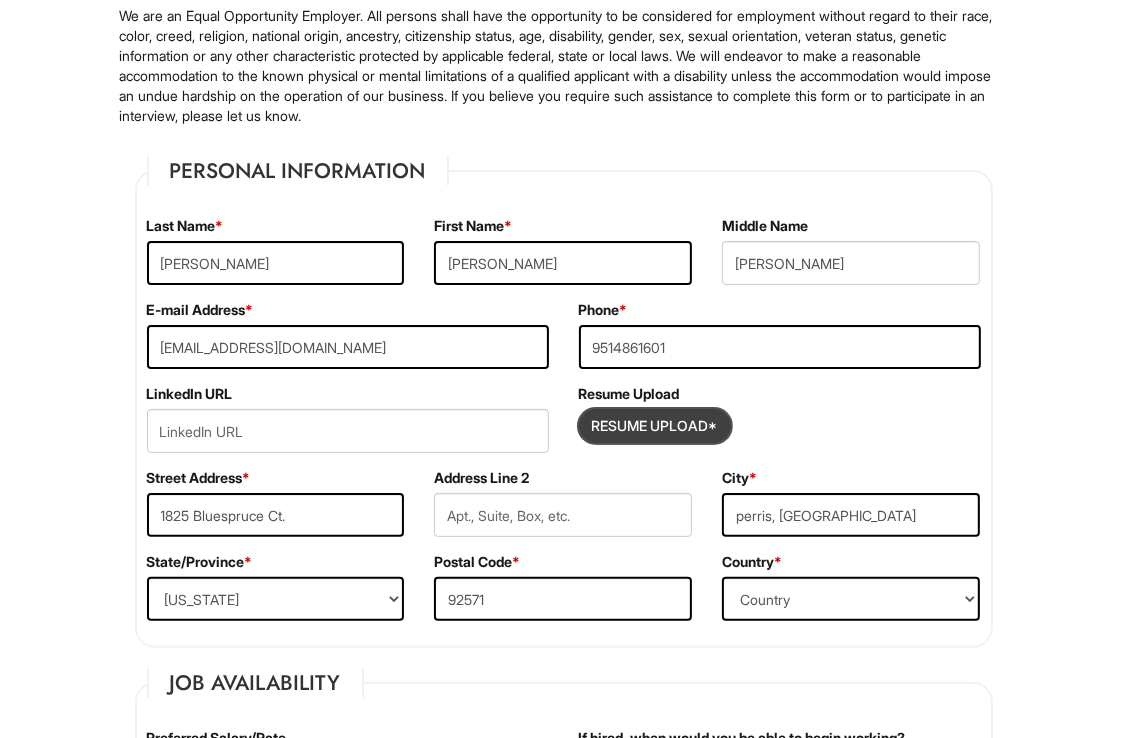 type on "C:\fakepath\[PERSON_NAME] Resume 25.pdf" 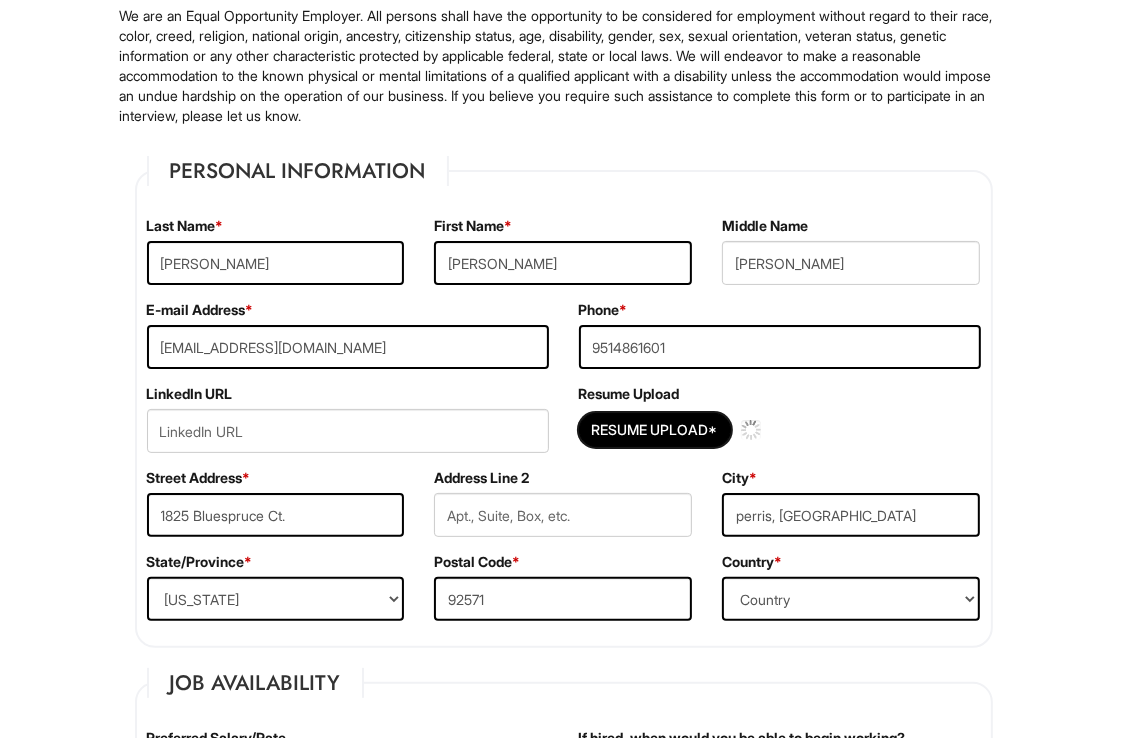 type 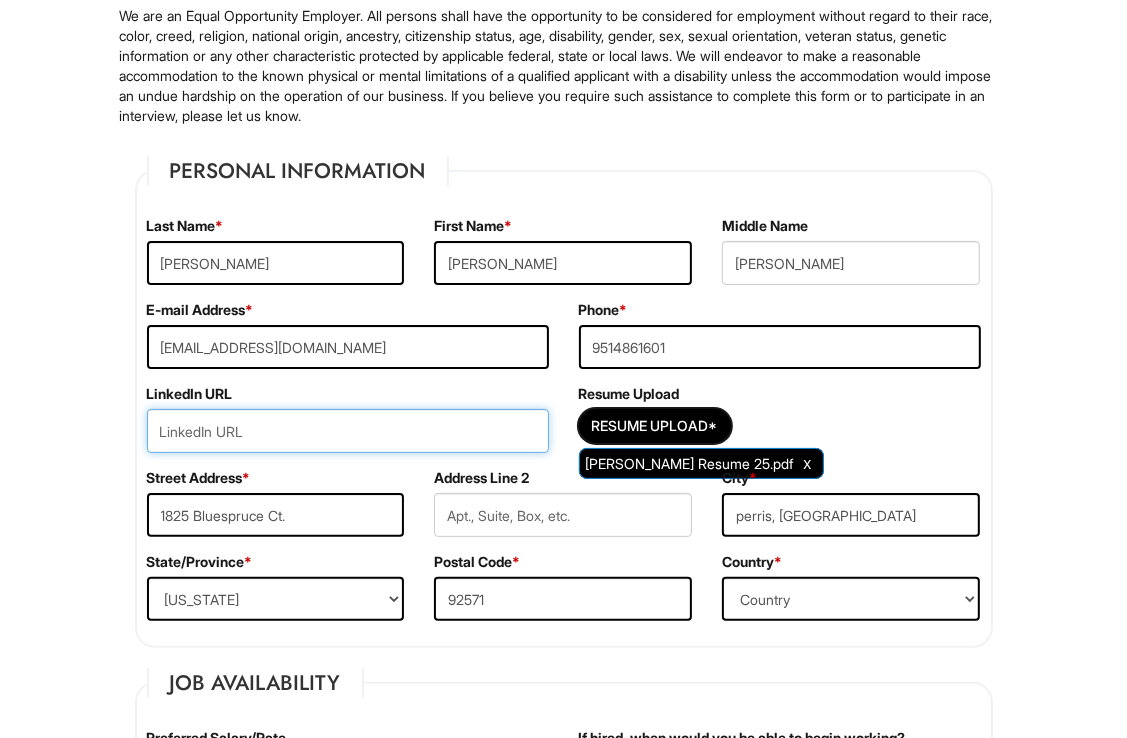 click at bounding box center [348, 431] 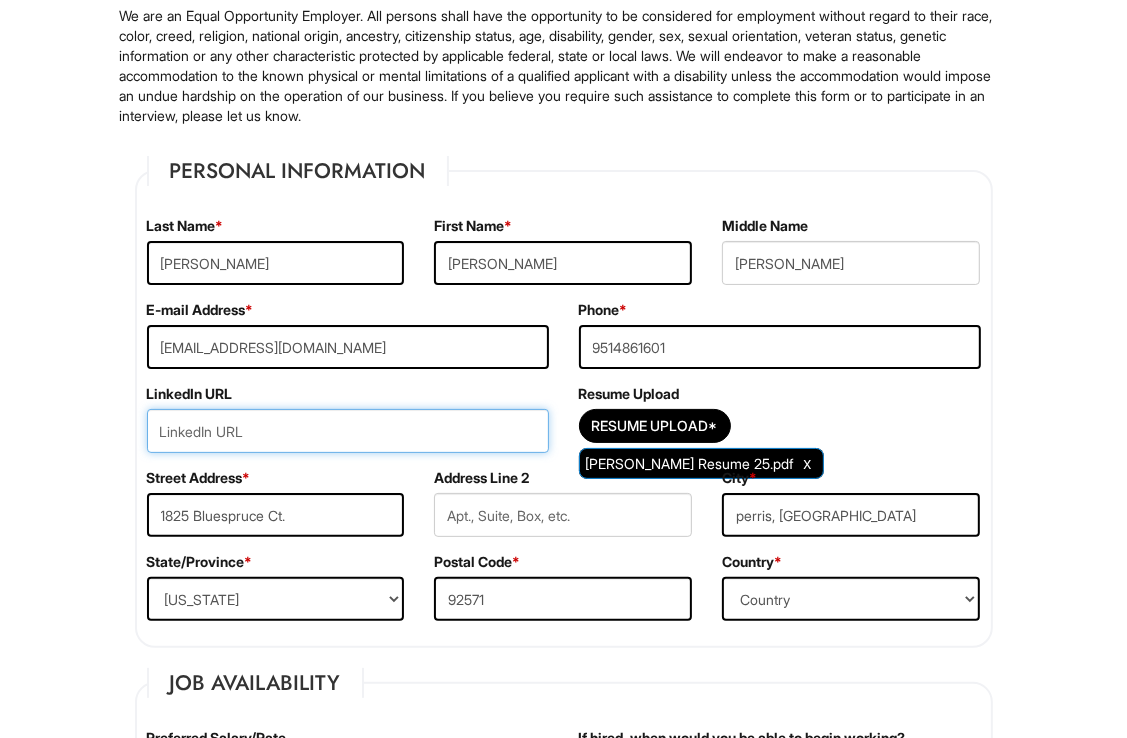 paste on "[EMAIL_ADDRESS][DOMAIN_NAME]" 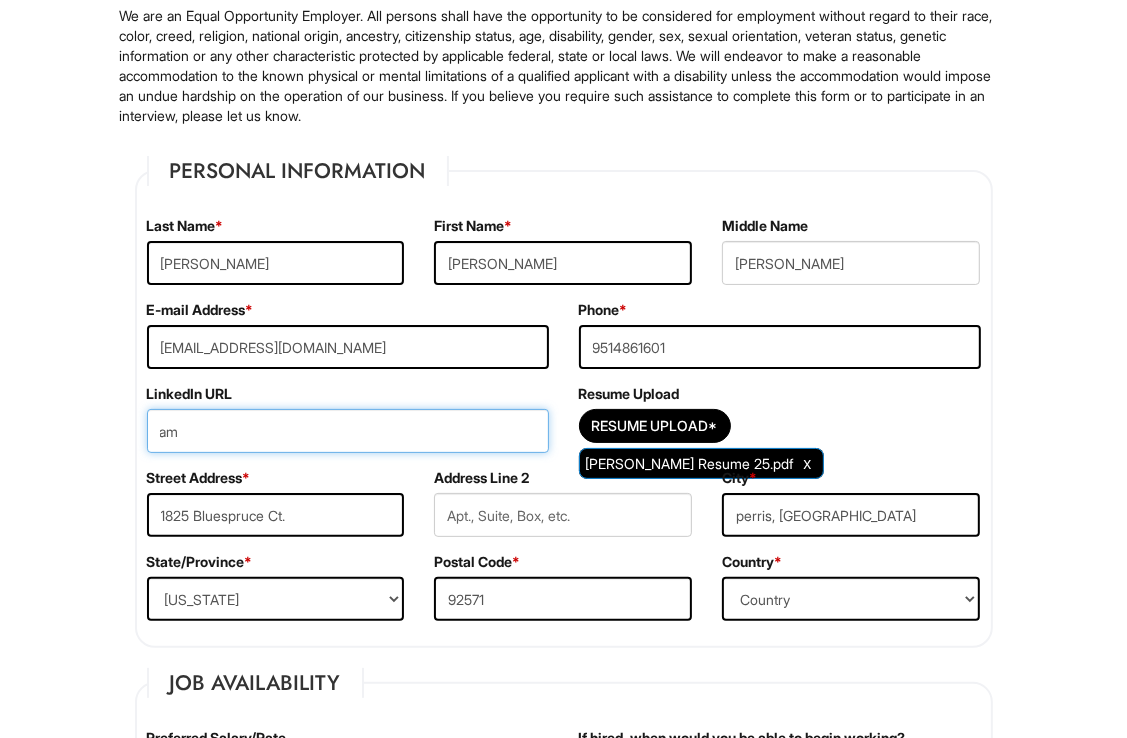 type on "a" 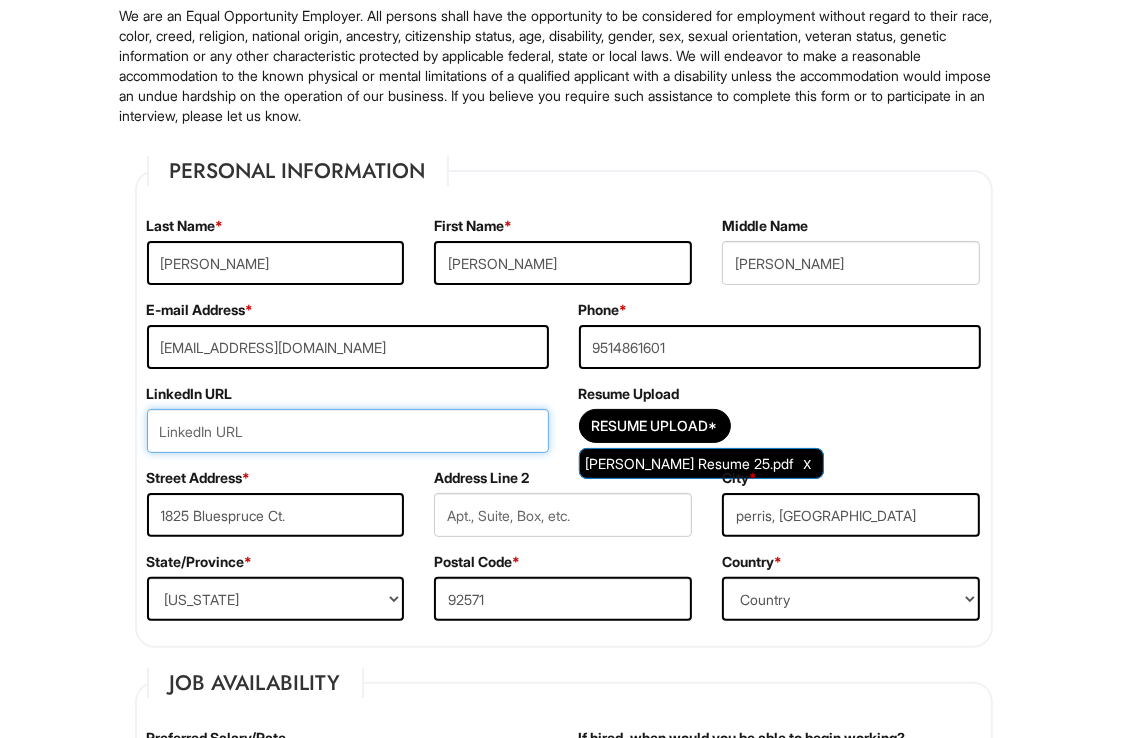 paste on "[URL][DOMAIN_NAME]" 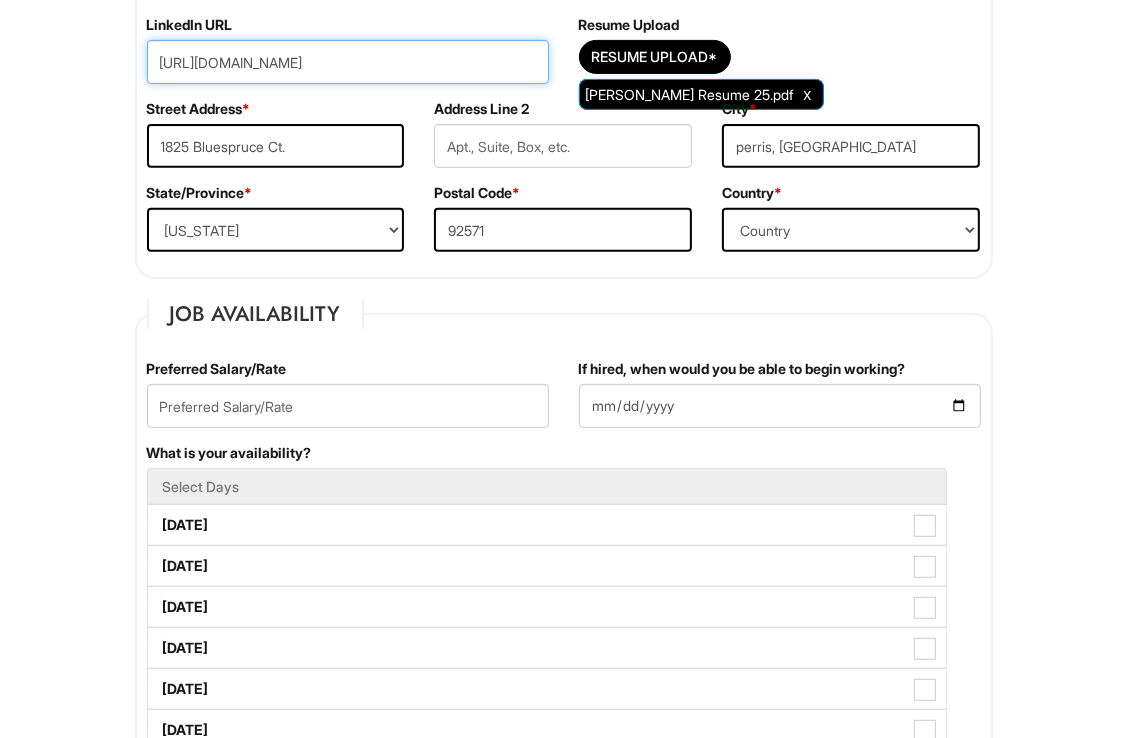 scroll, scrollTop: 592, scrollLeft: 0, axis: vertical 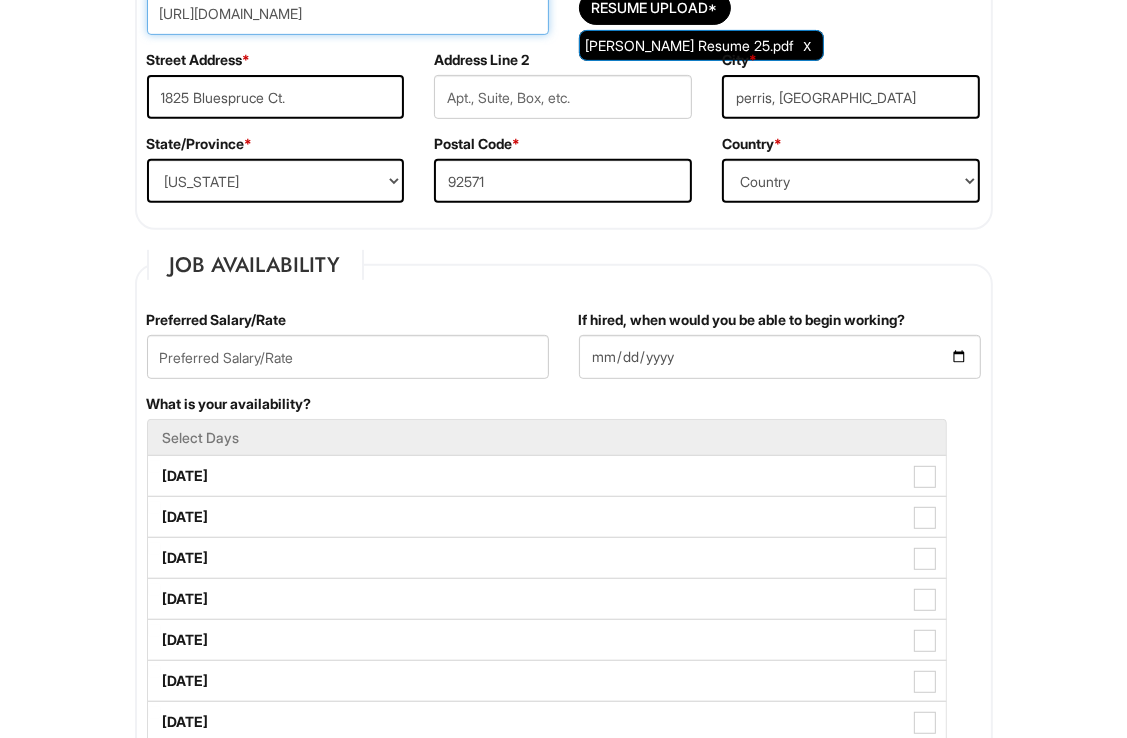 type on "[URL][DOMAIN_NAME]" 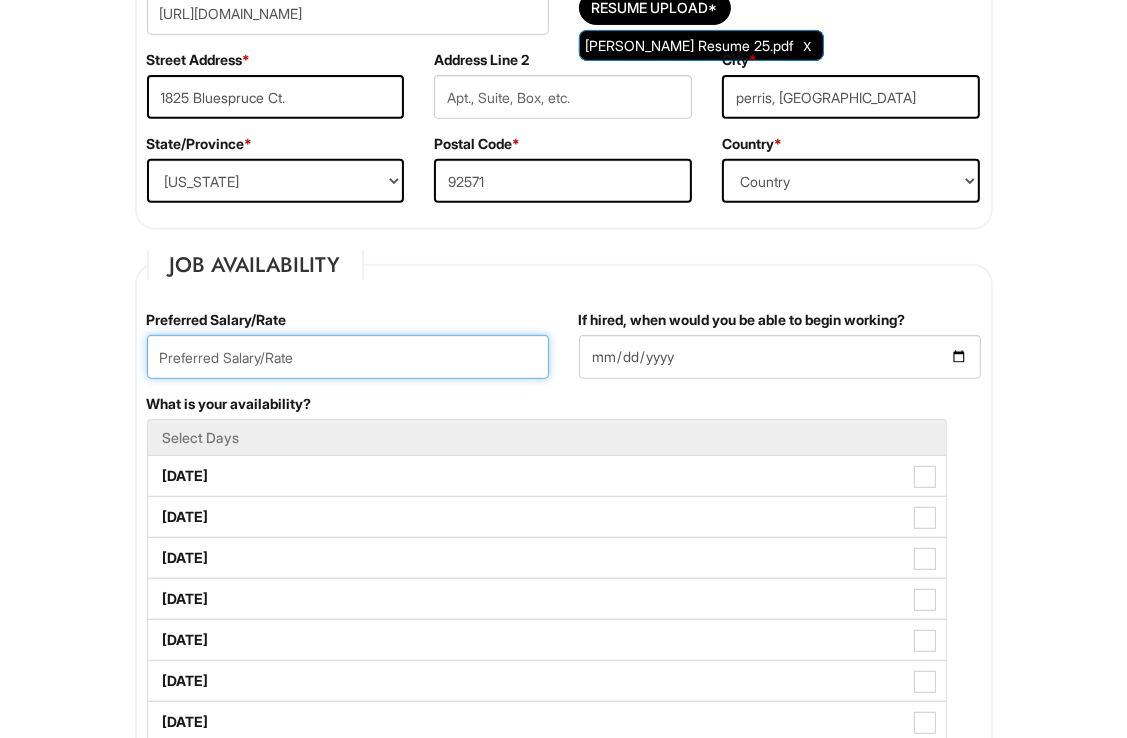 click at bounding box center [348, 357] 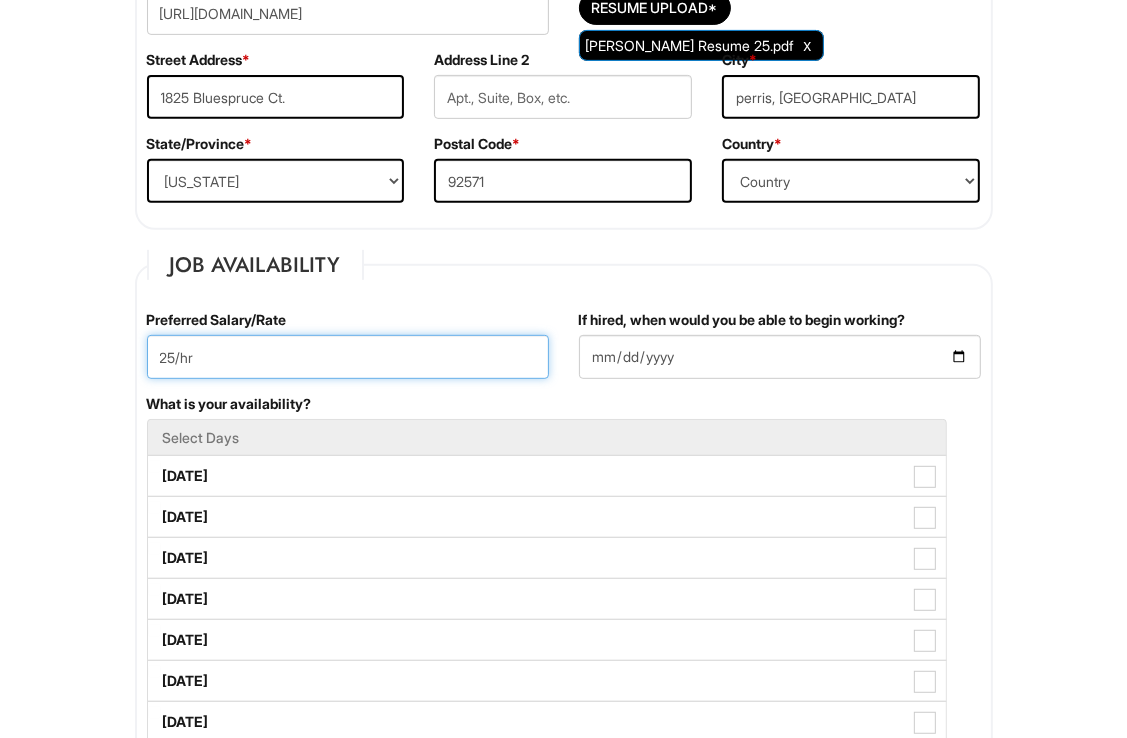 type on "25/hr" 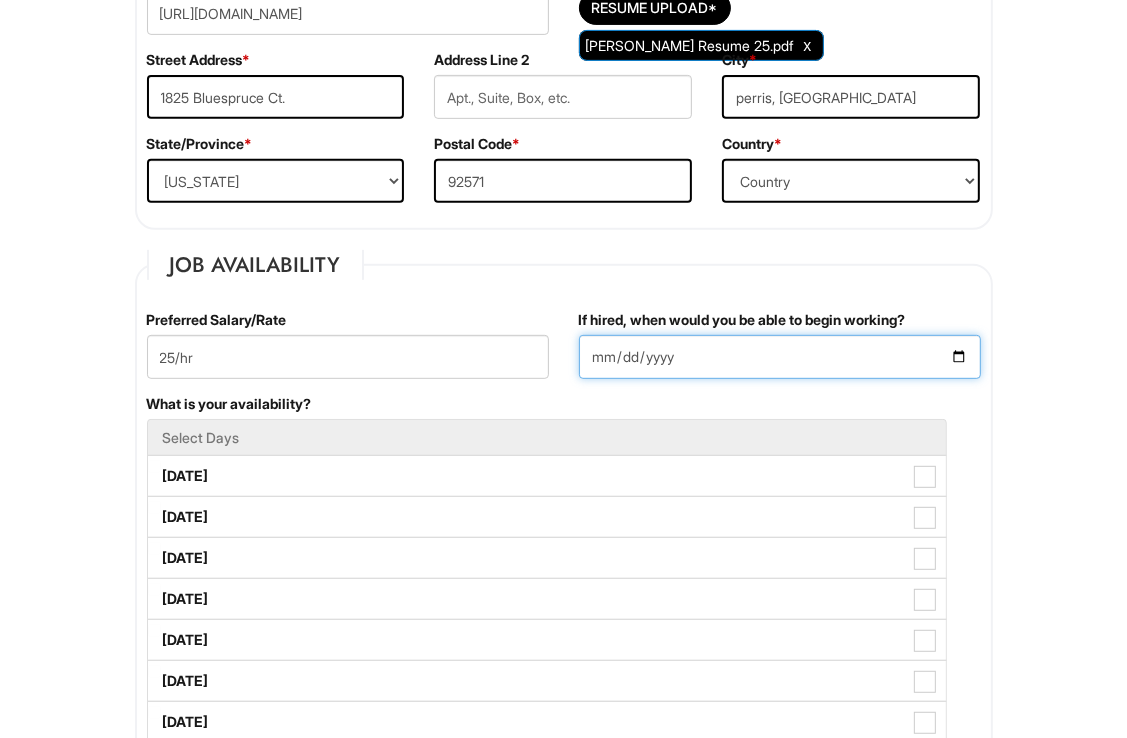 click on "If hired, when would you be able to begin working?" at bounding box center (780, 357) 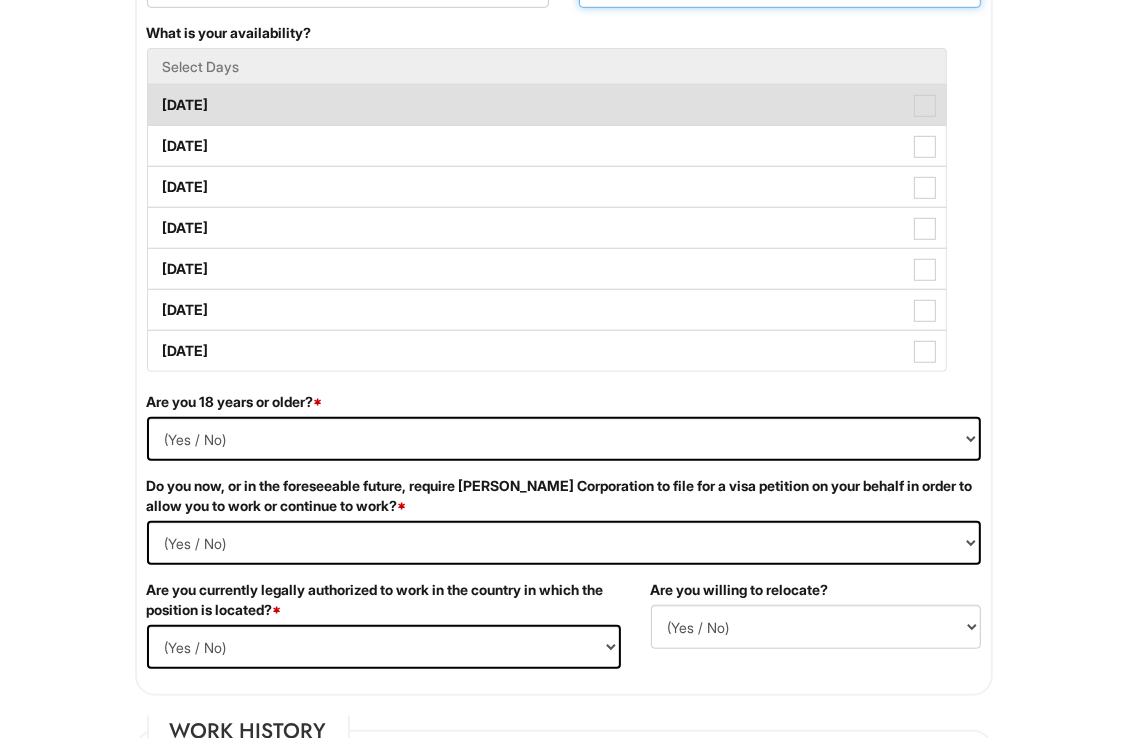 scroll, scrollTop: 967, scrollLeft: 0, axis: vertical 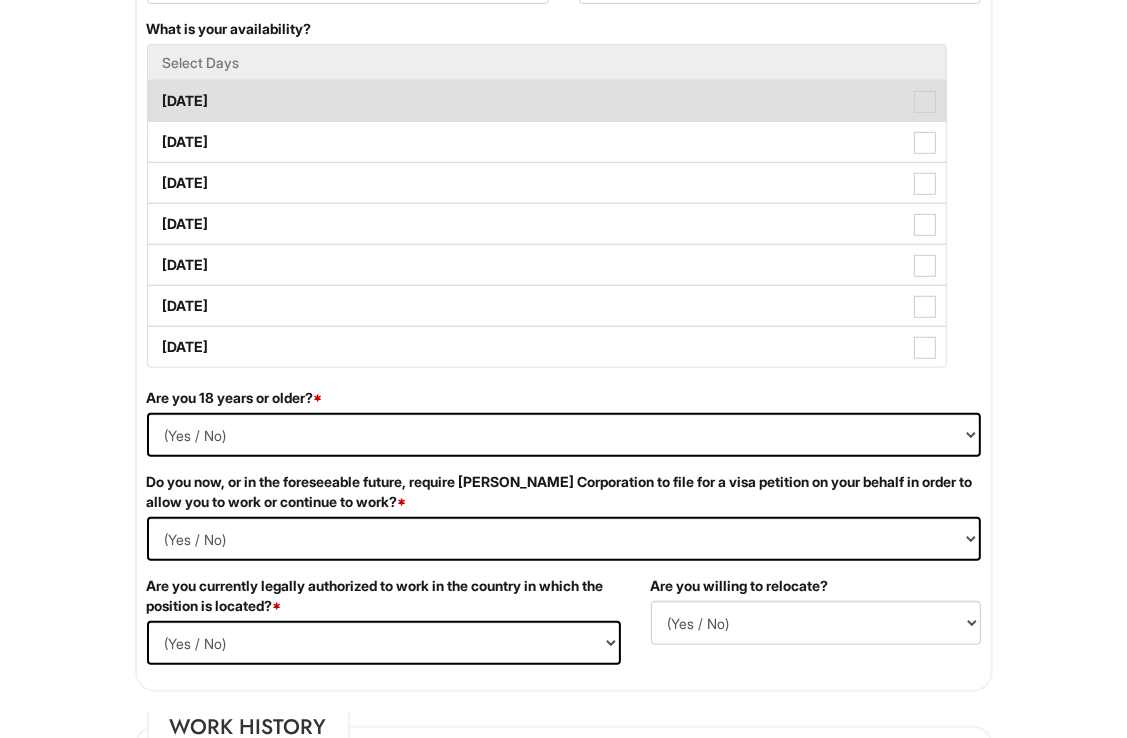 click on "[DATE]" at bounding box center [547, 101] 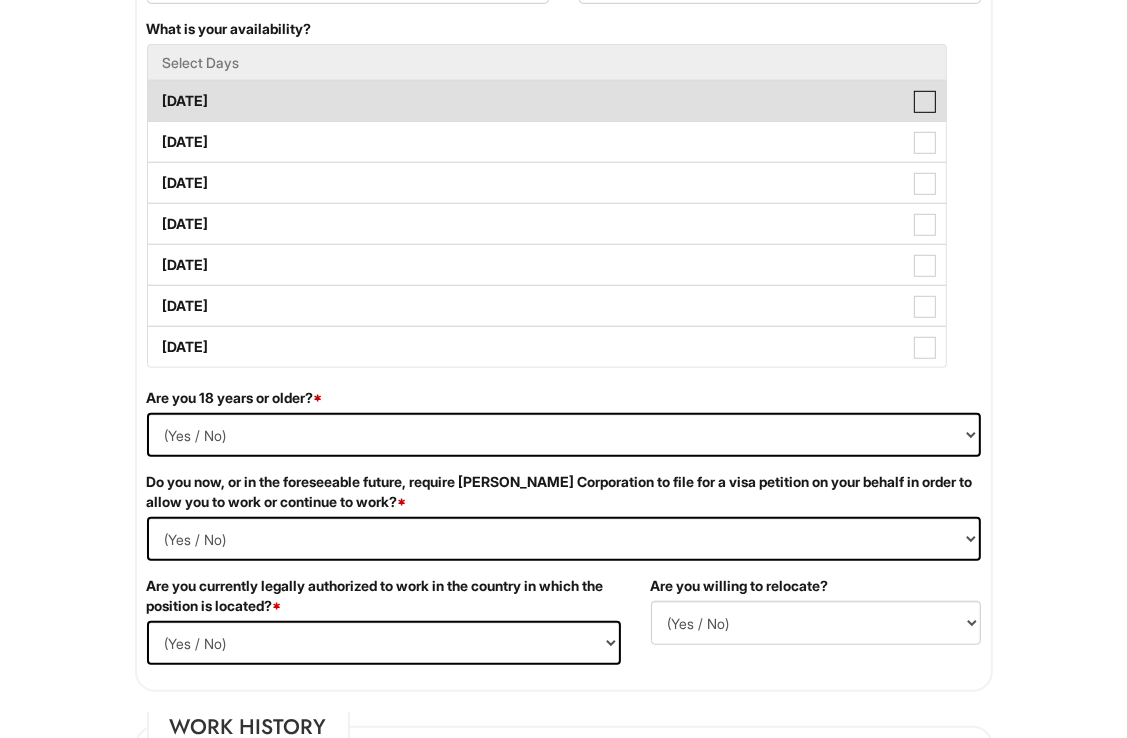 click on "[DATE]" at bounding box center [154, 91] 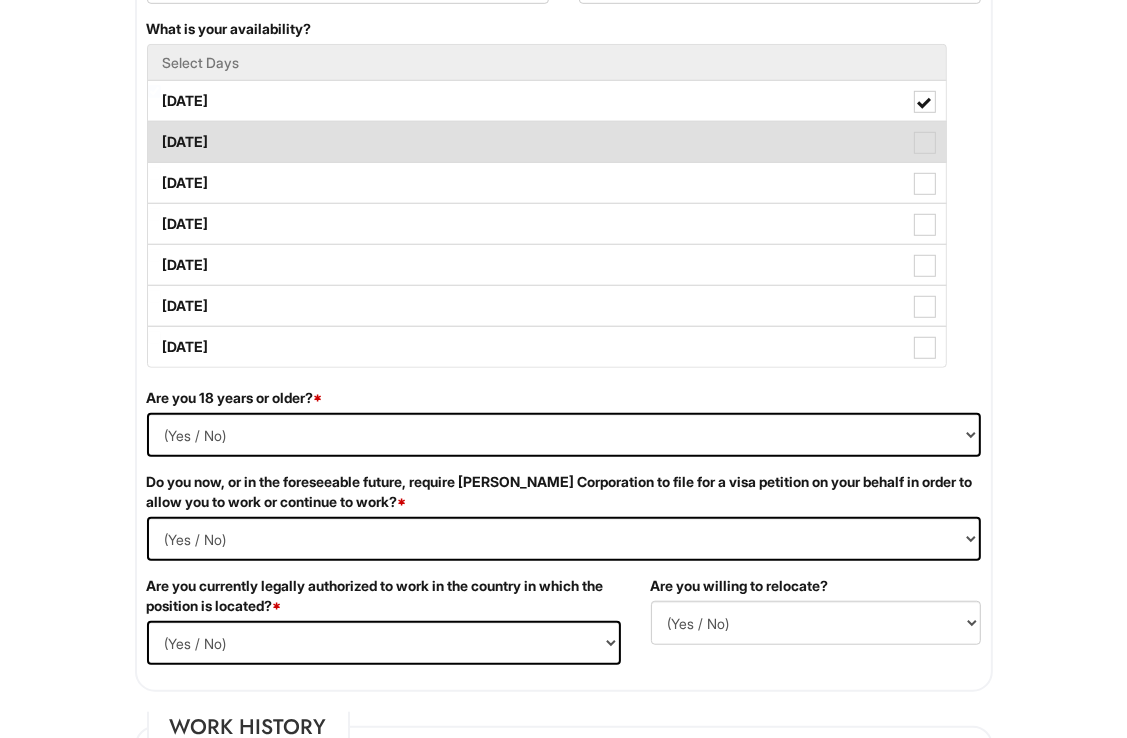 click at bounding box center (925, 143) 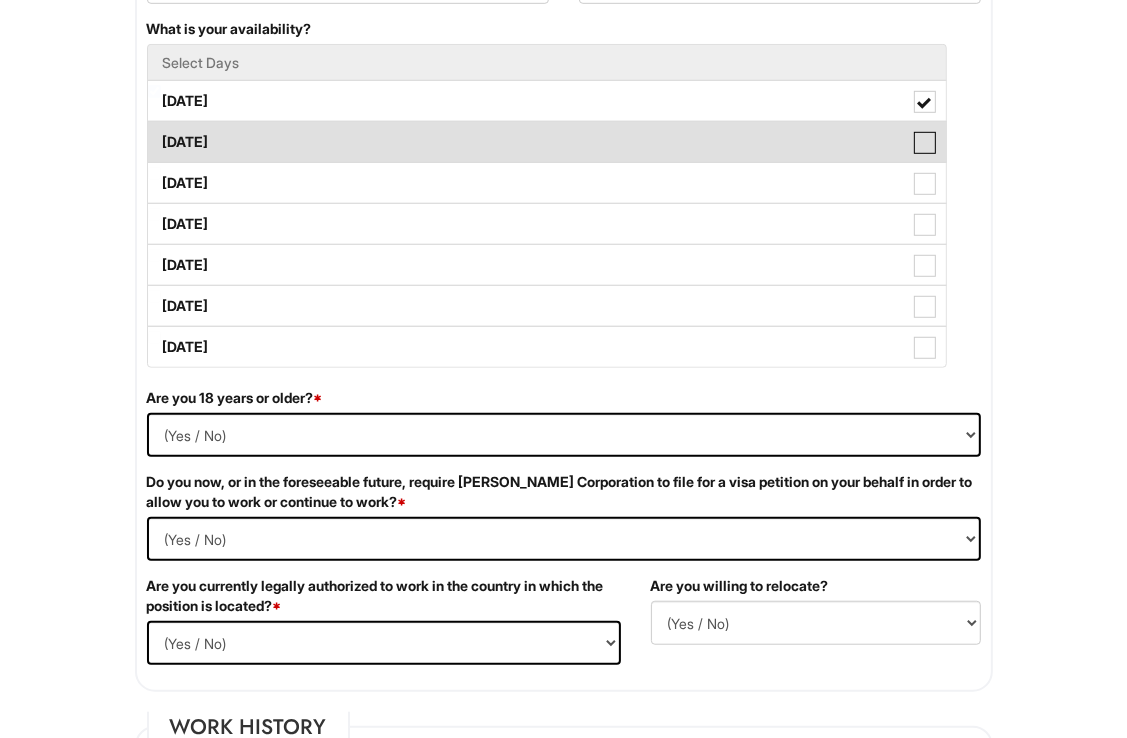 click on "[DATE]" at bounding box center [154, 132] 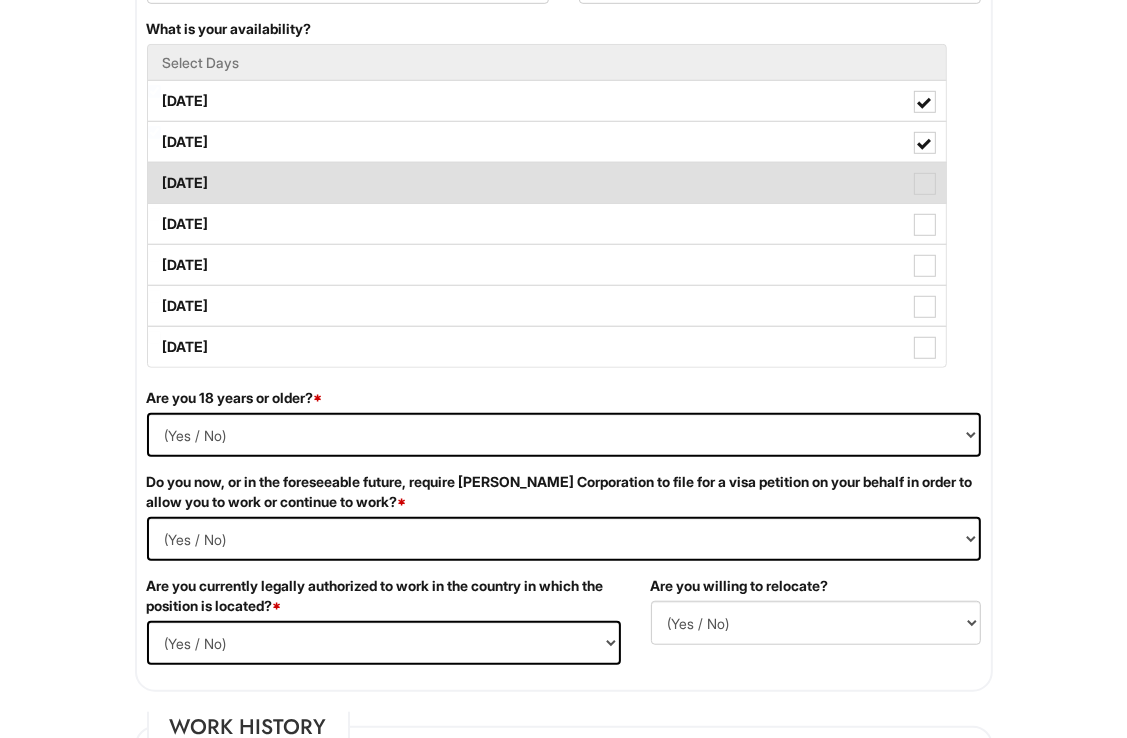 click at bounding box center [925, 184] 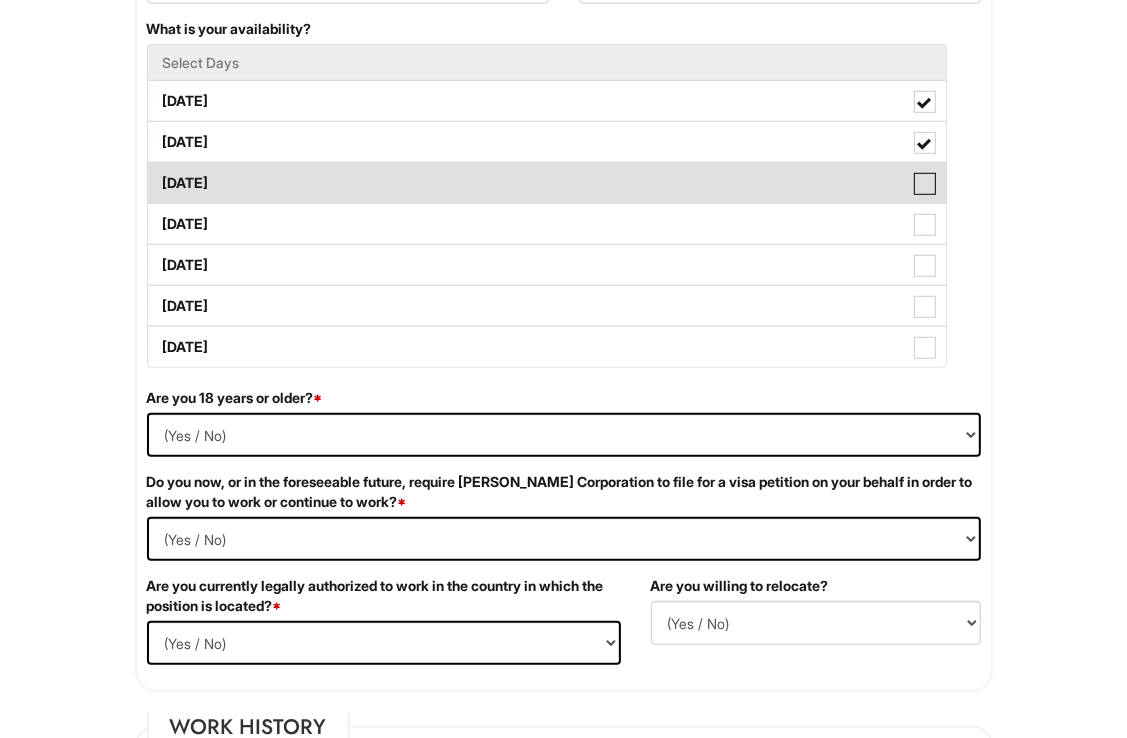 click on "[DATE]" at bounding box center [154, 173] 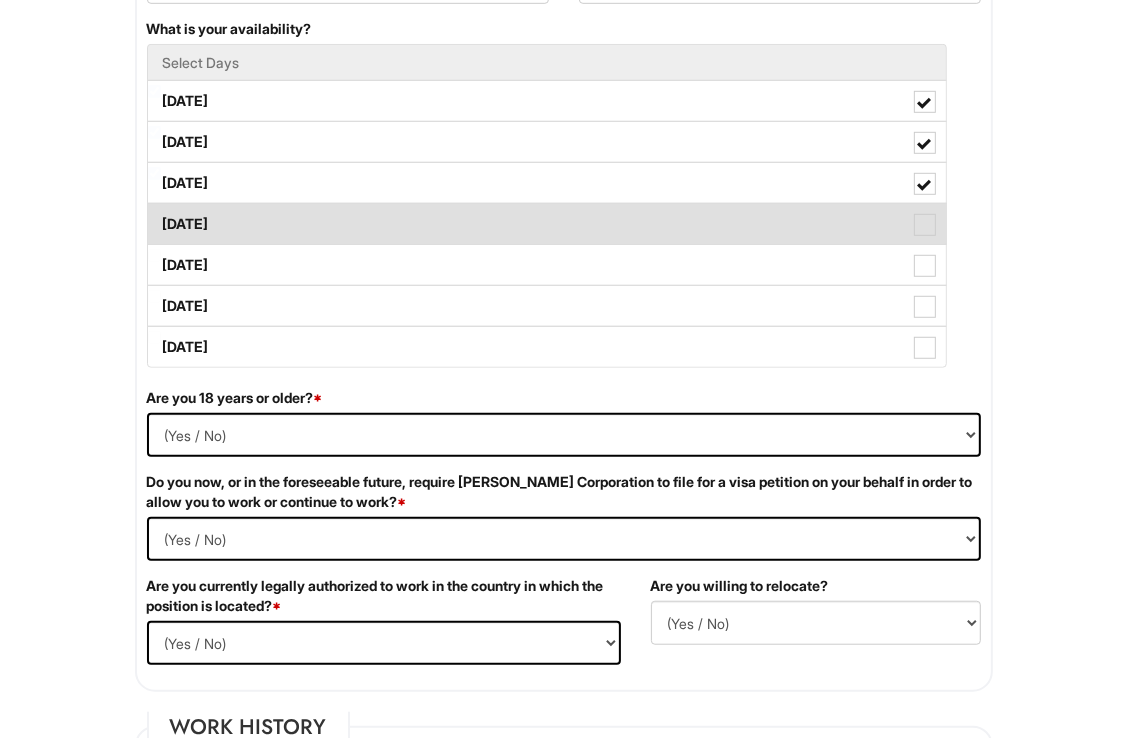 click at bounding box center (925, 225) 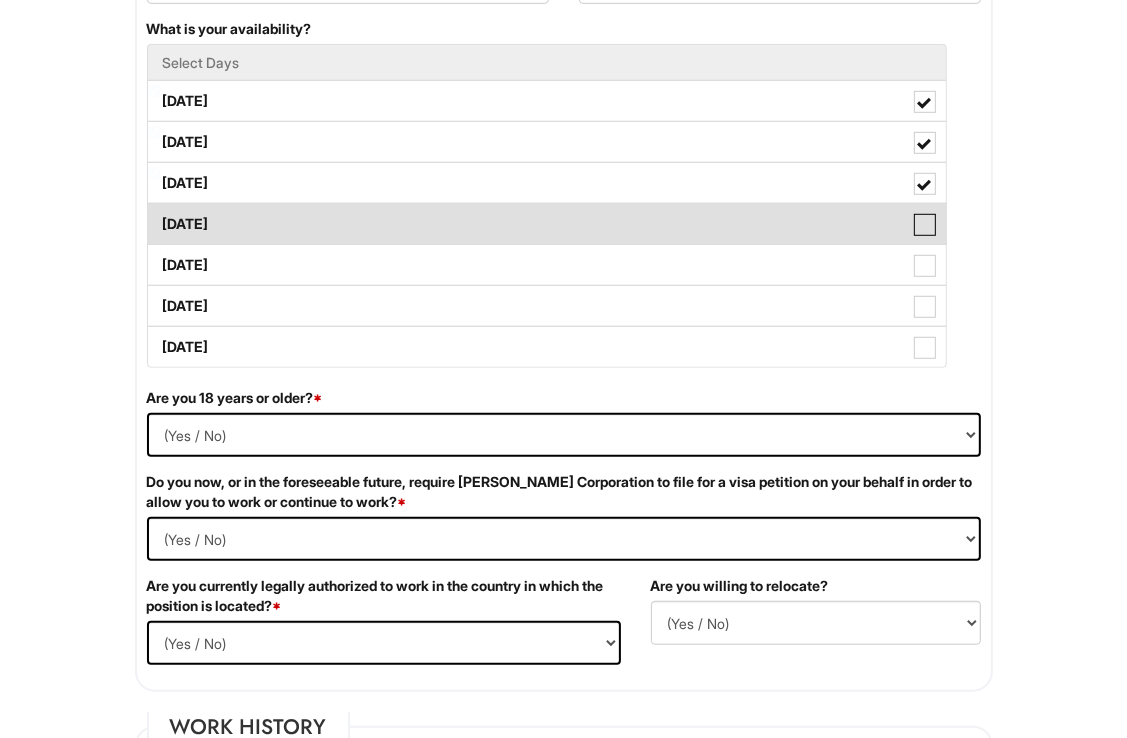 click on "[DATE]" at bounding box center [154, 214] 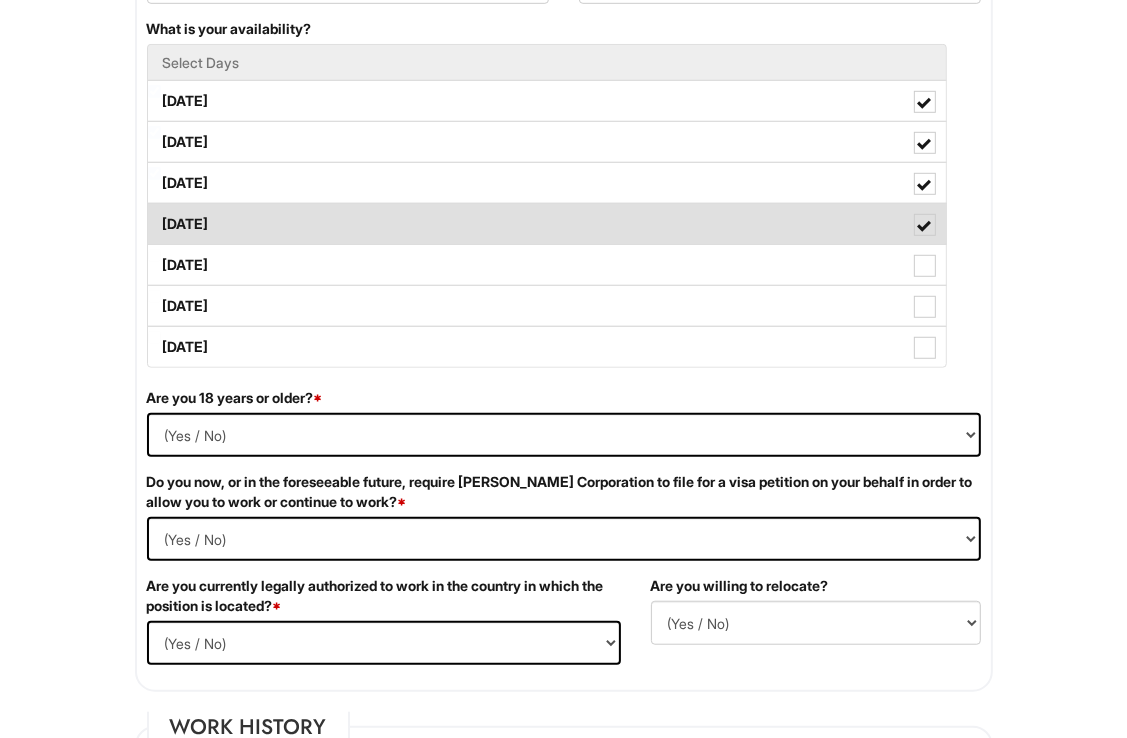 click on "[DATE]" at bounding box center (547, 224) 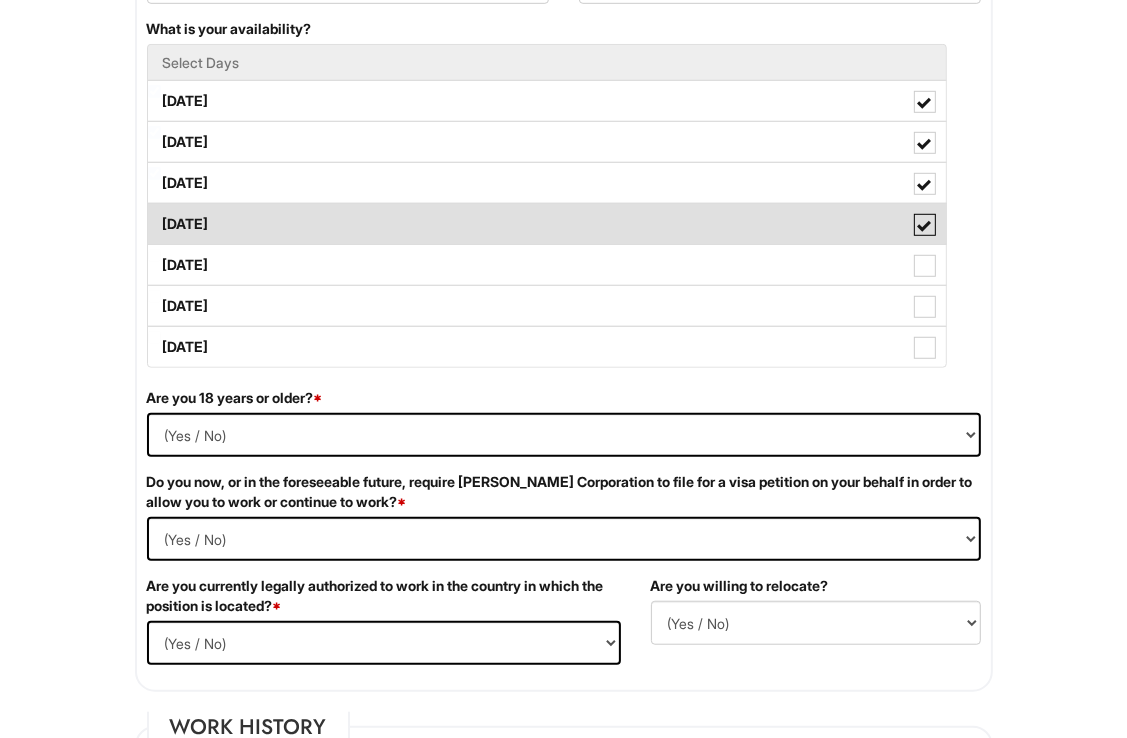 click on "[DATE]" at bounding box center [154, 214] 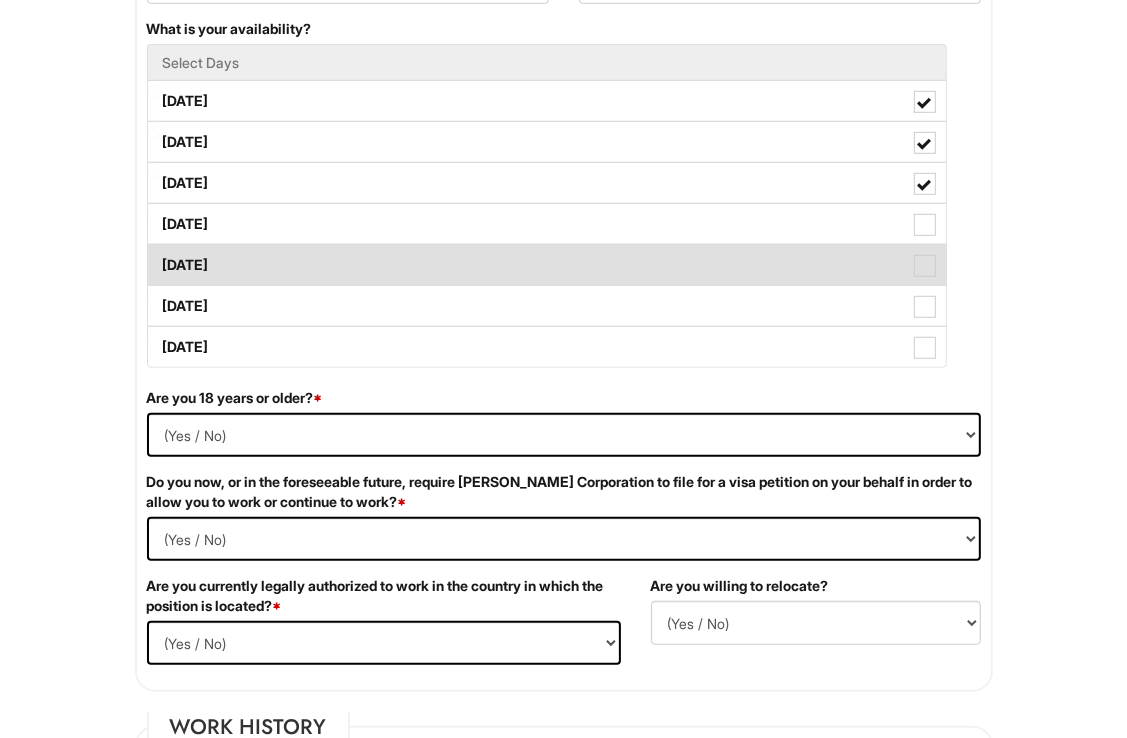 click at bounding box center (925, 266) 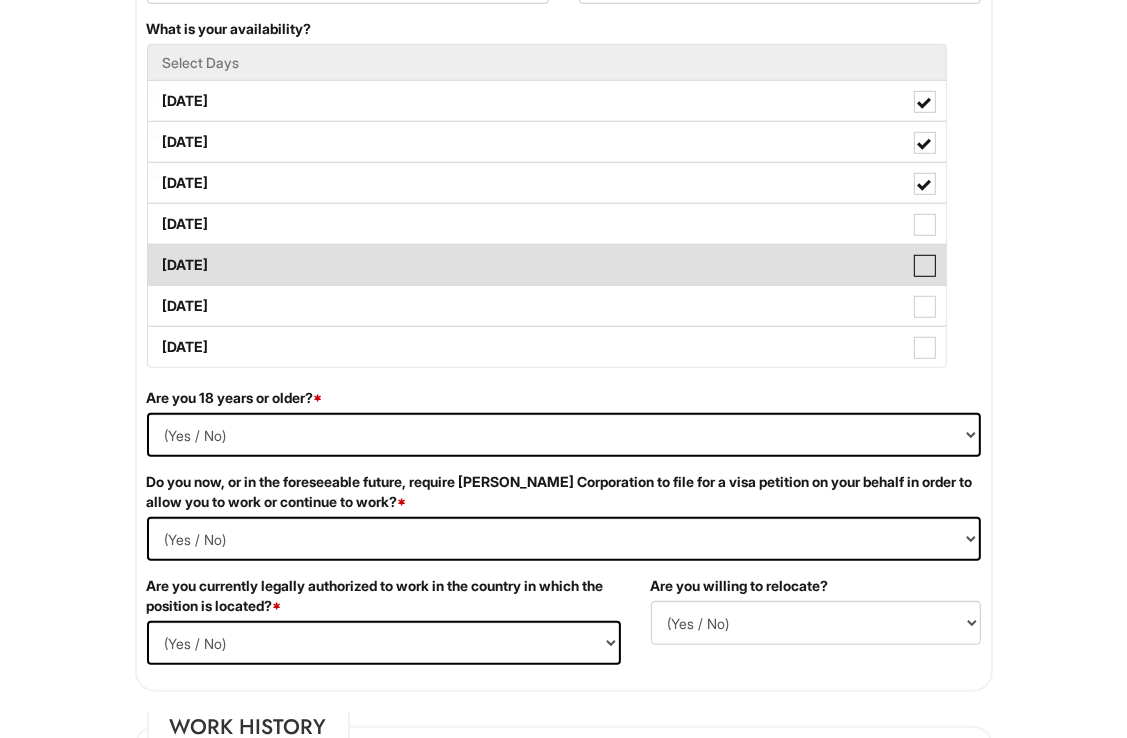 click on "[DATE]" at bounding box center [154, 255] 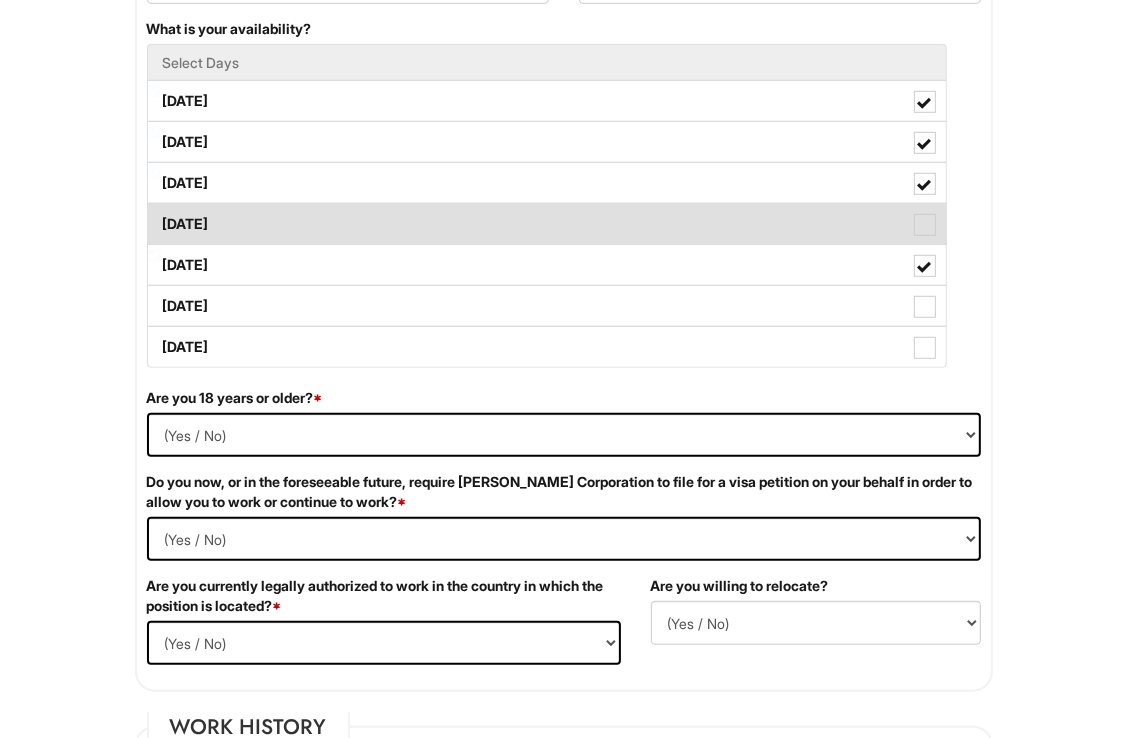 click on "[DATE]" at bounding box center (547, 224) 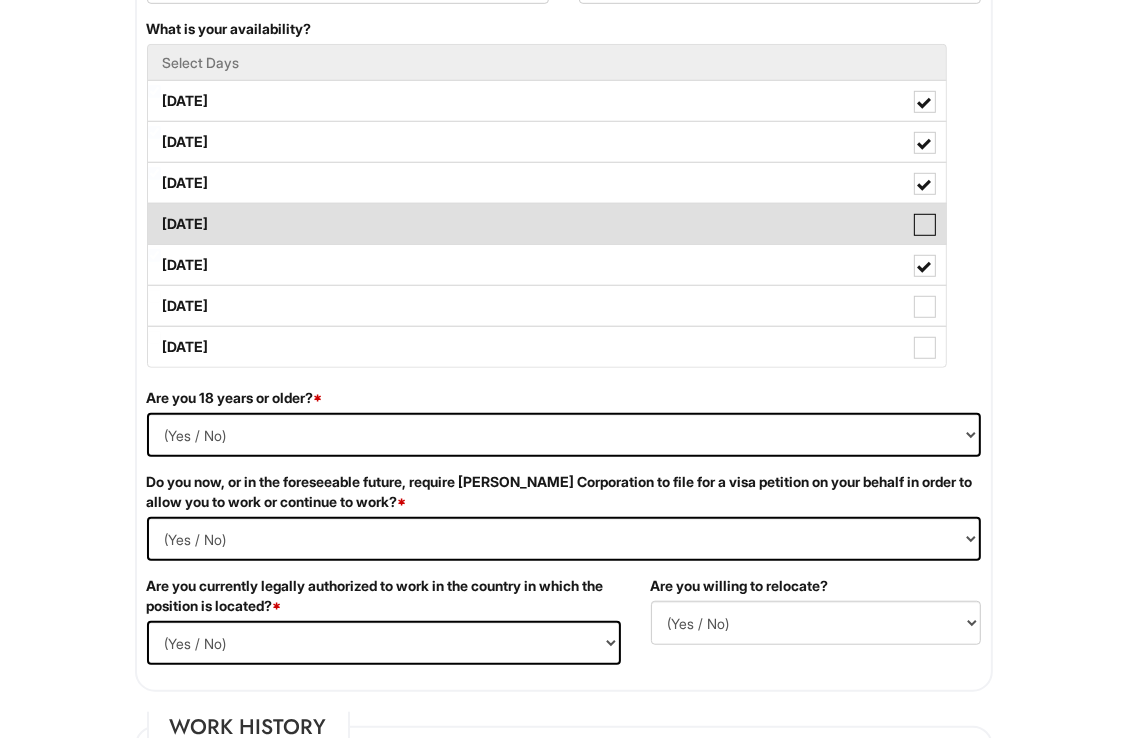 click on "[DATE]" at bounding box center (154, 214) 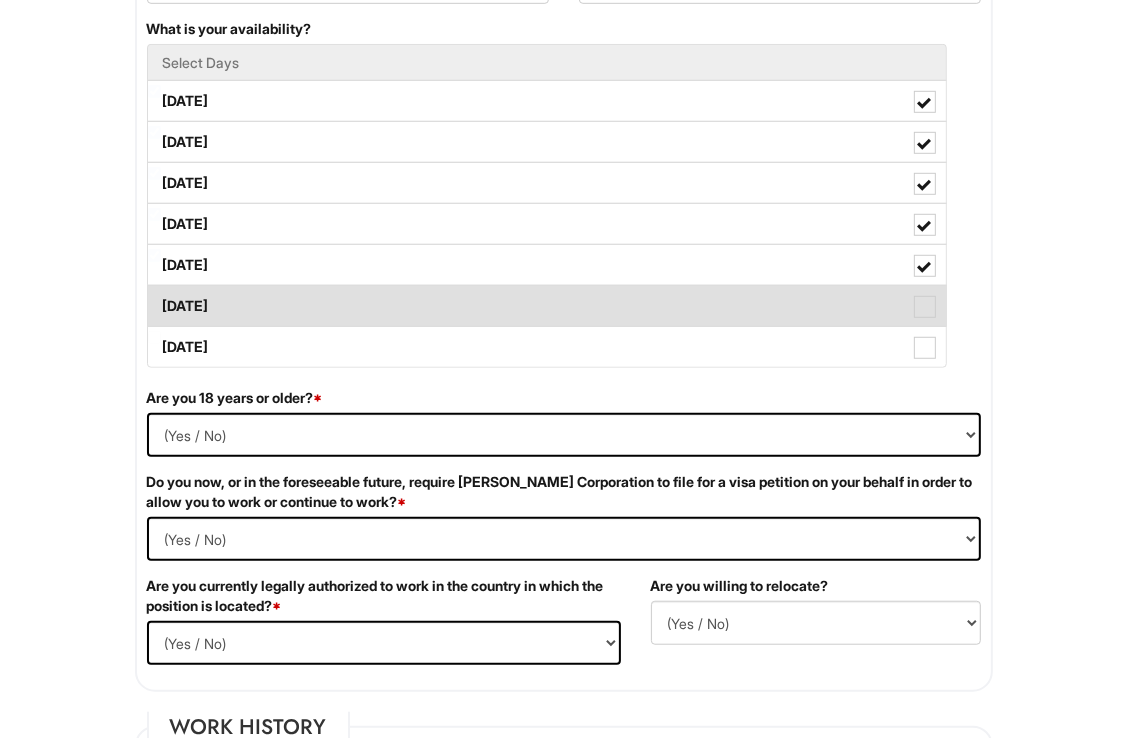 click on "[DATE]" at bounding box center (547, 306) 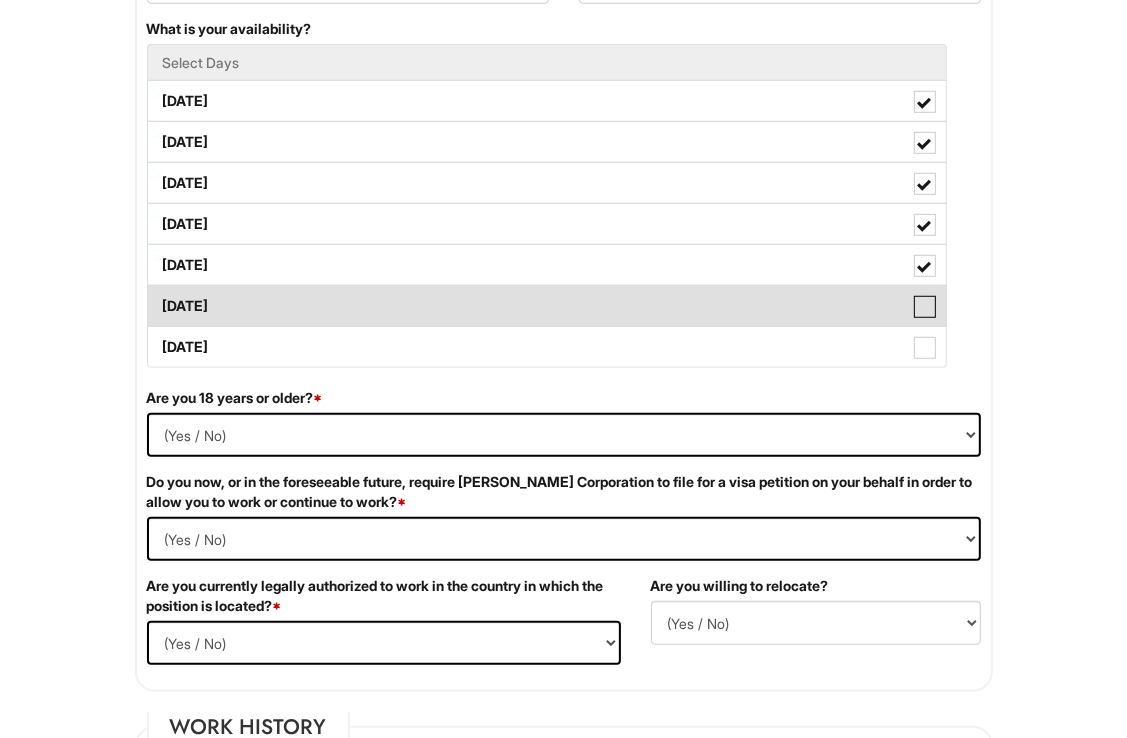 click on "[DATE]" at bounding box center (154, 296) 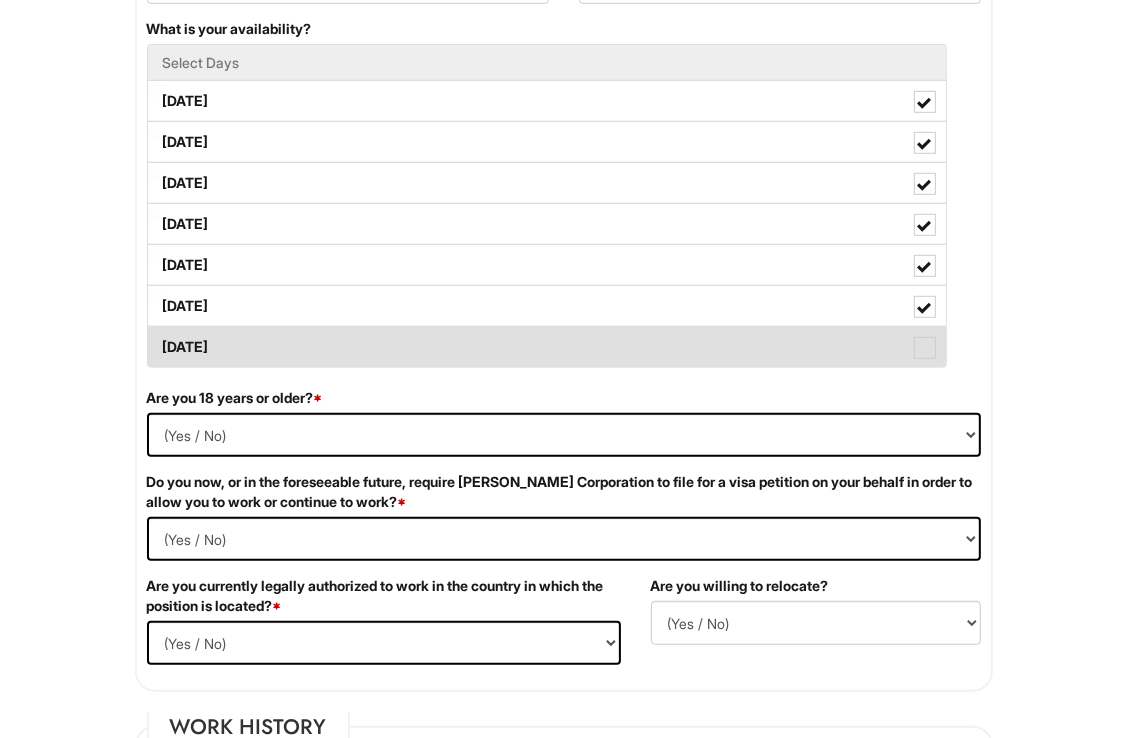click at bounding box center [925, 348] 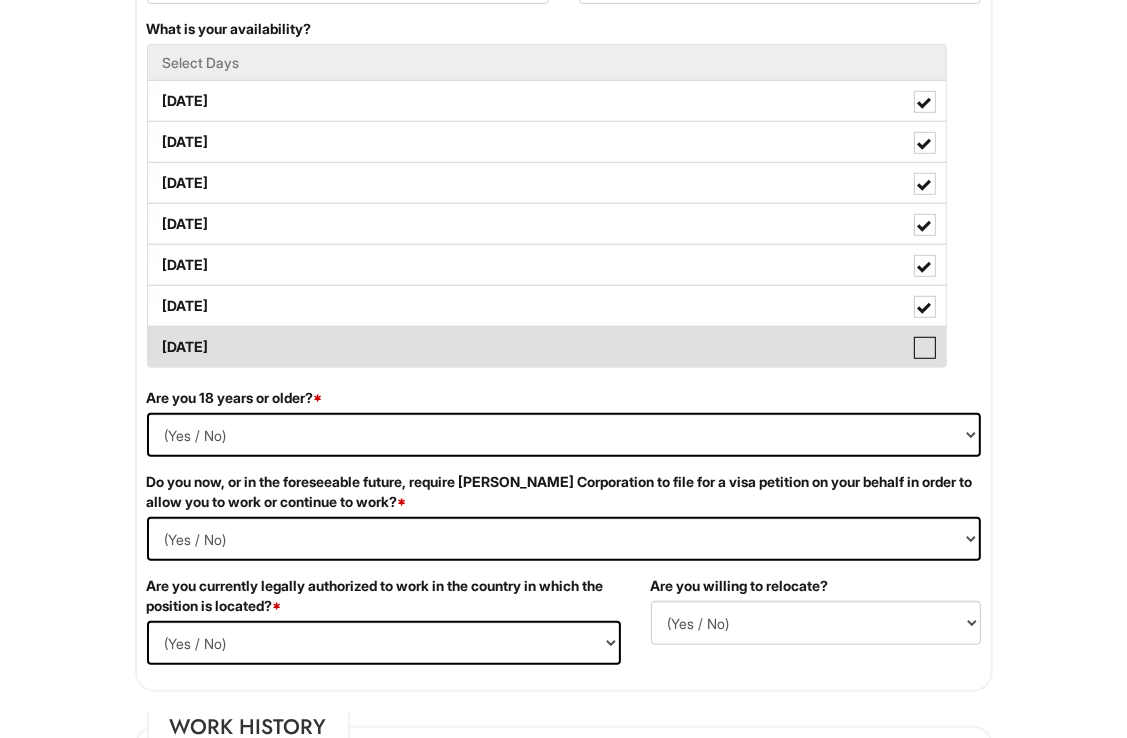click on "[DATE]" at bounding box center (154, 337) 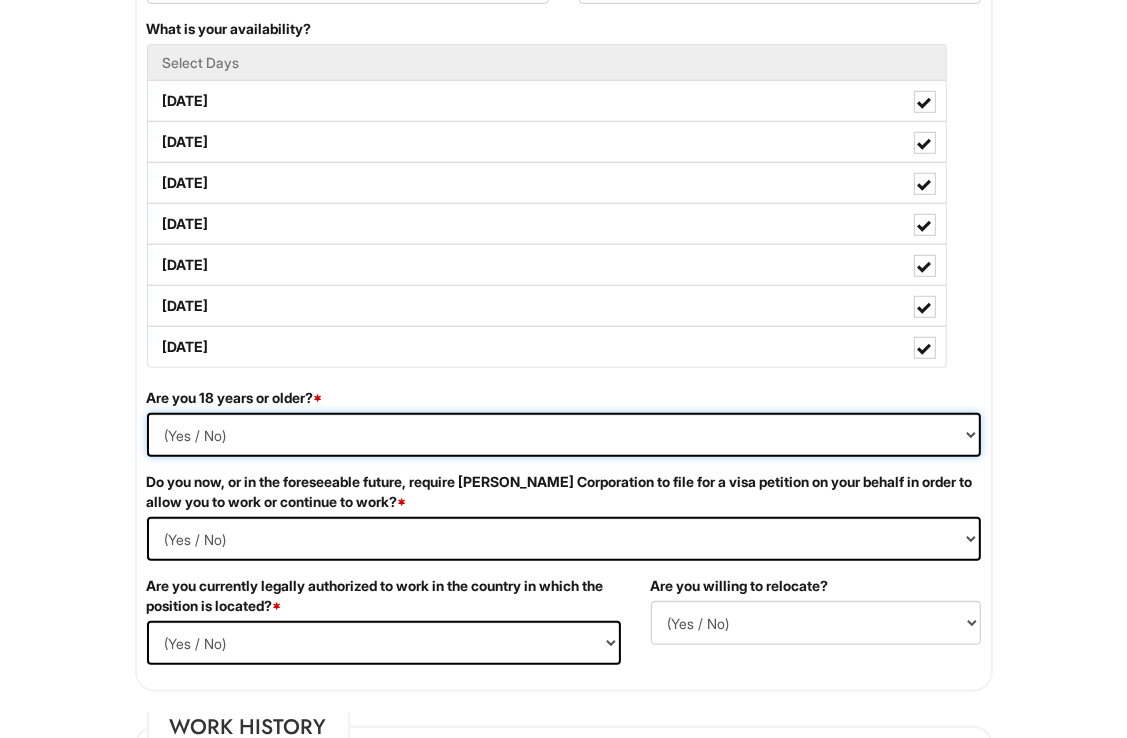 click on "(Yes / No) Yes No" at bounding box center (564, 435) 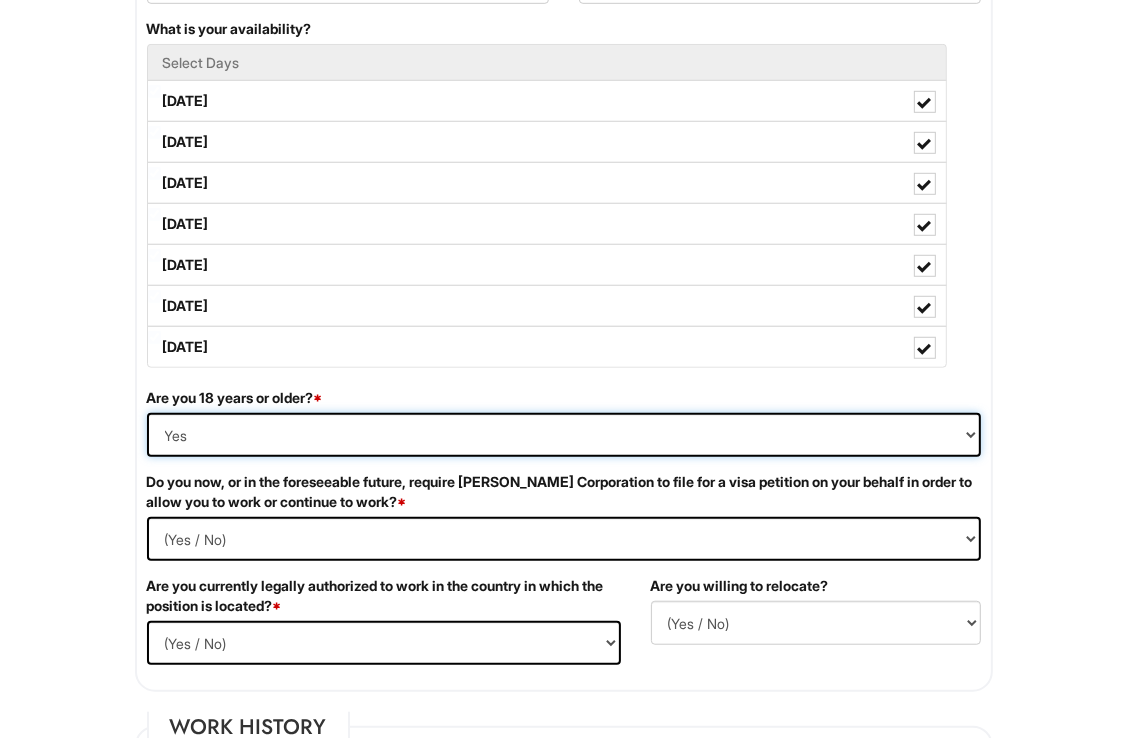 click on "(Yes / No) Yes No" at bounding box center (564, 435) 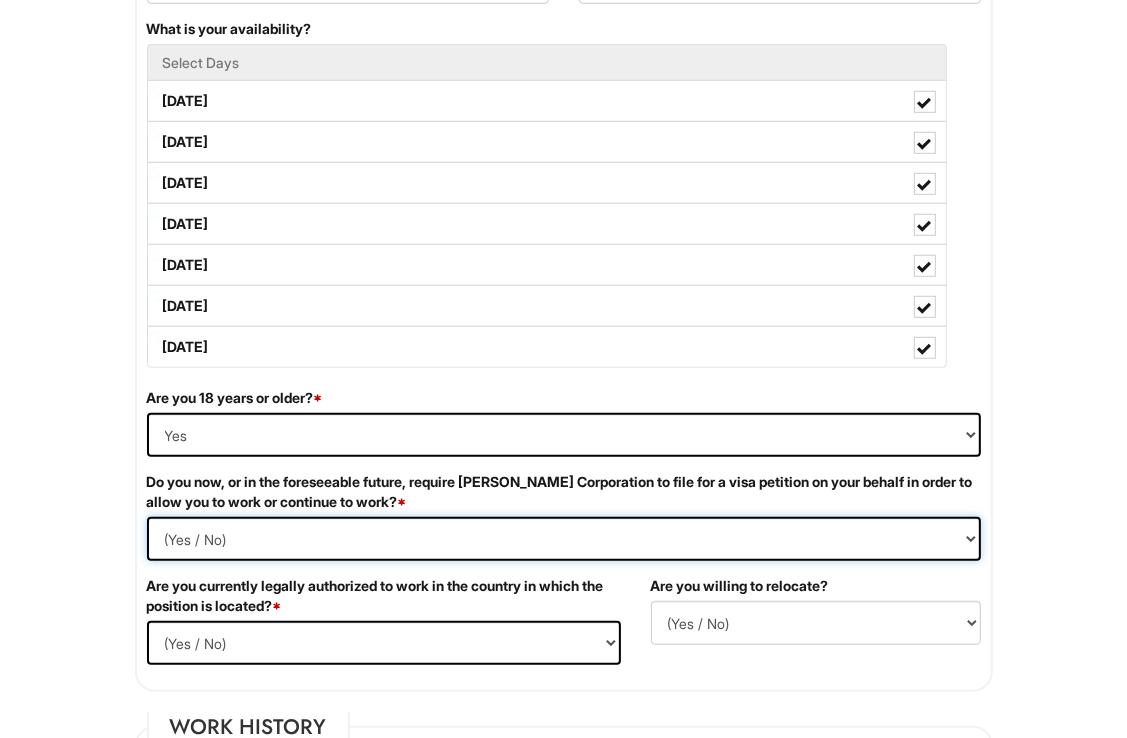 click on "(Yes / No) Yes No" at bounding box center (564, 539) 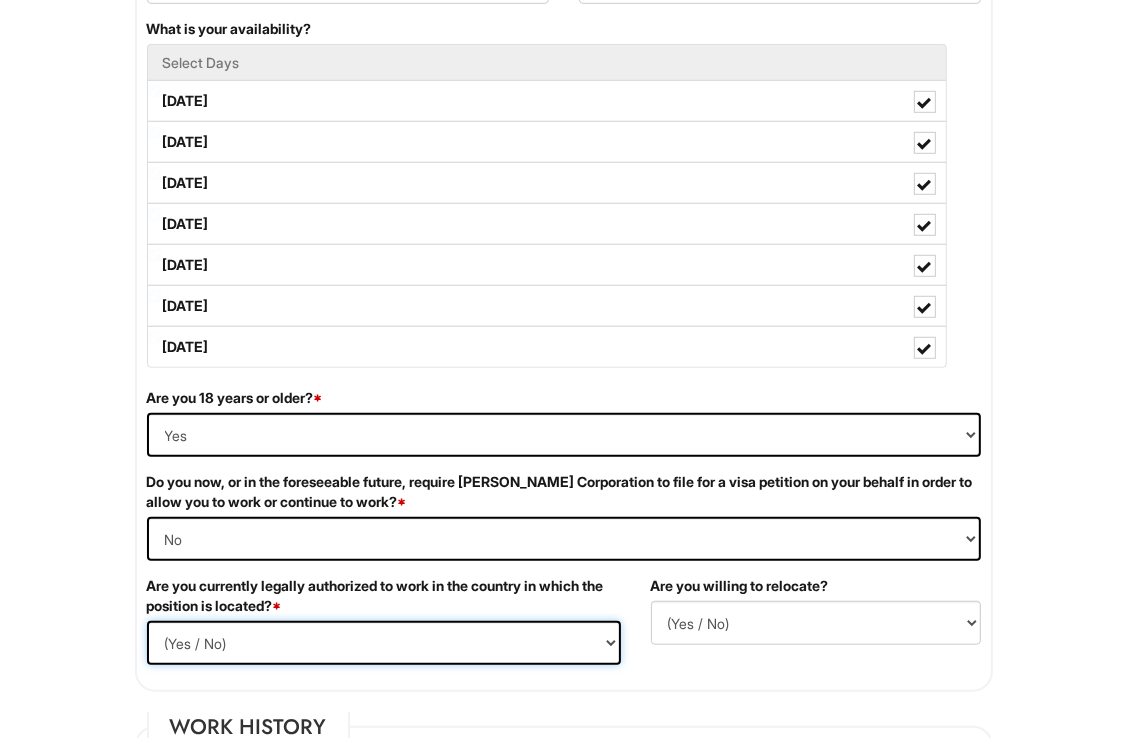 click on "(Yes / No) Yes No" at bounding box center [384, 643] 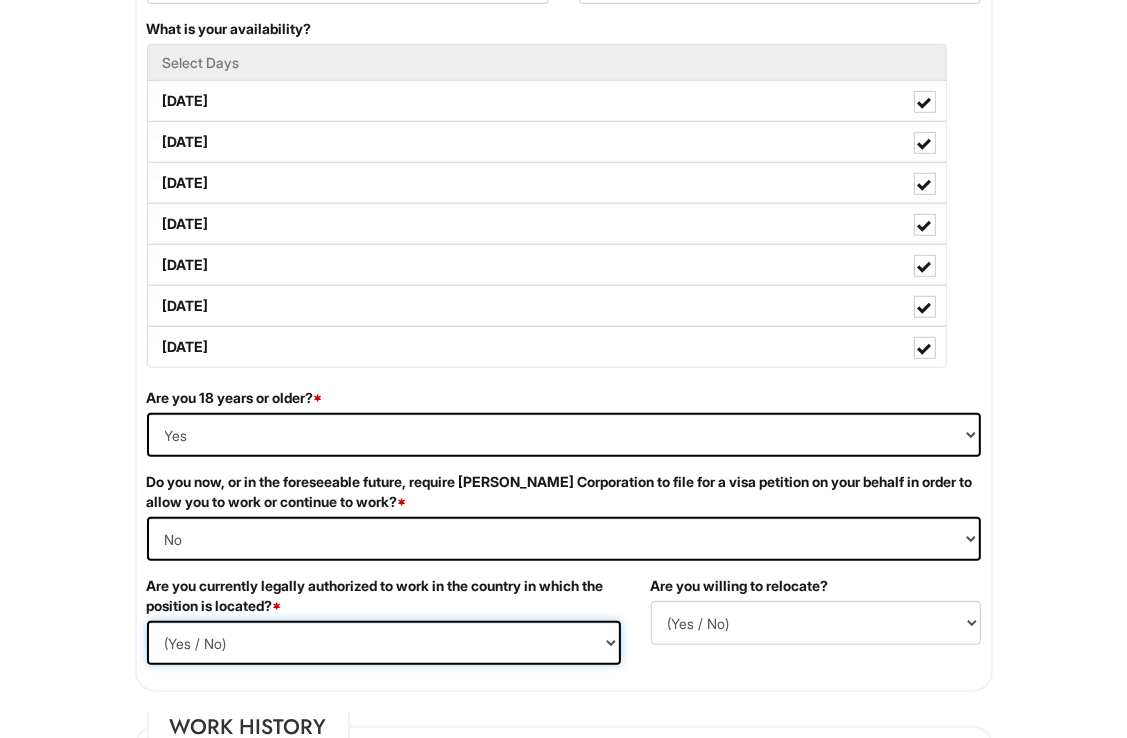 select on "Yes" 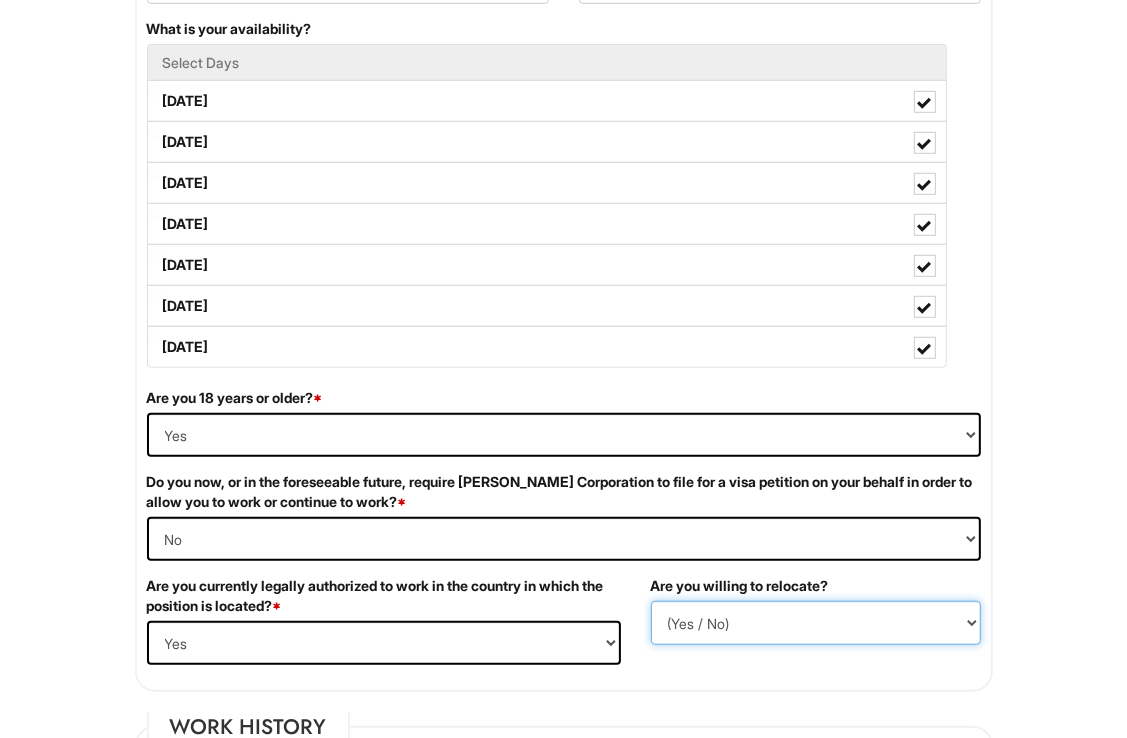 click on "(Yes / No) No Yes" at bounding box center [816, 623] 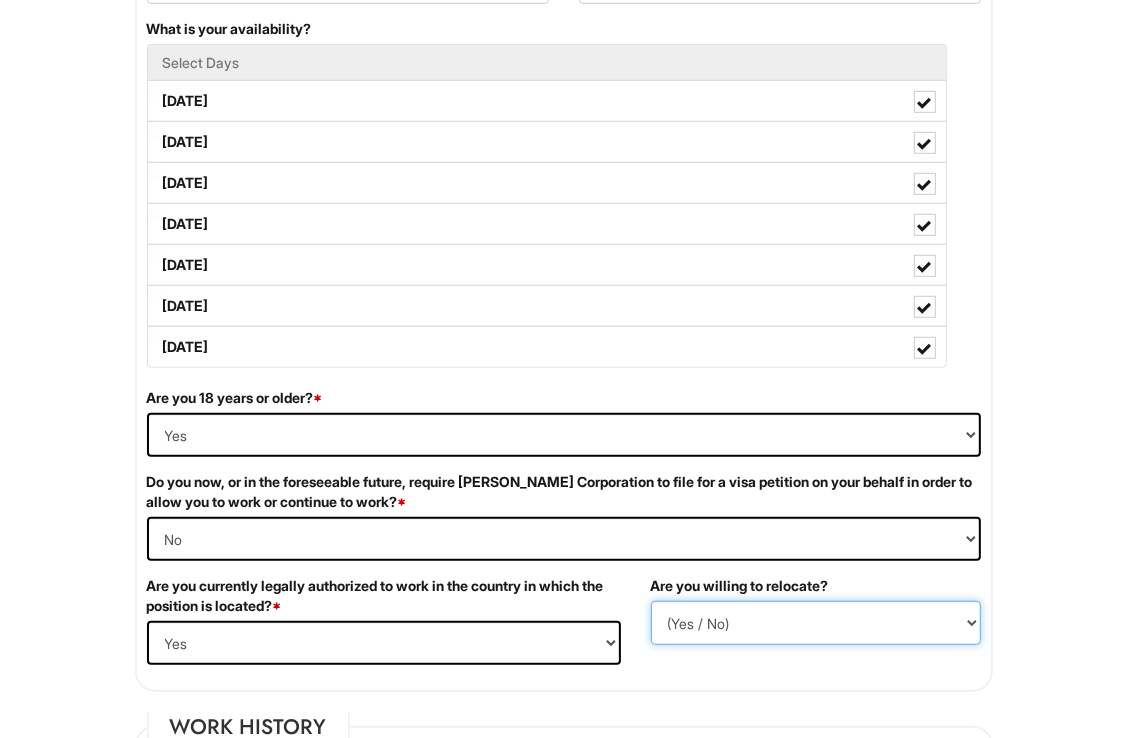 select on "Y" 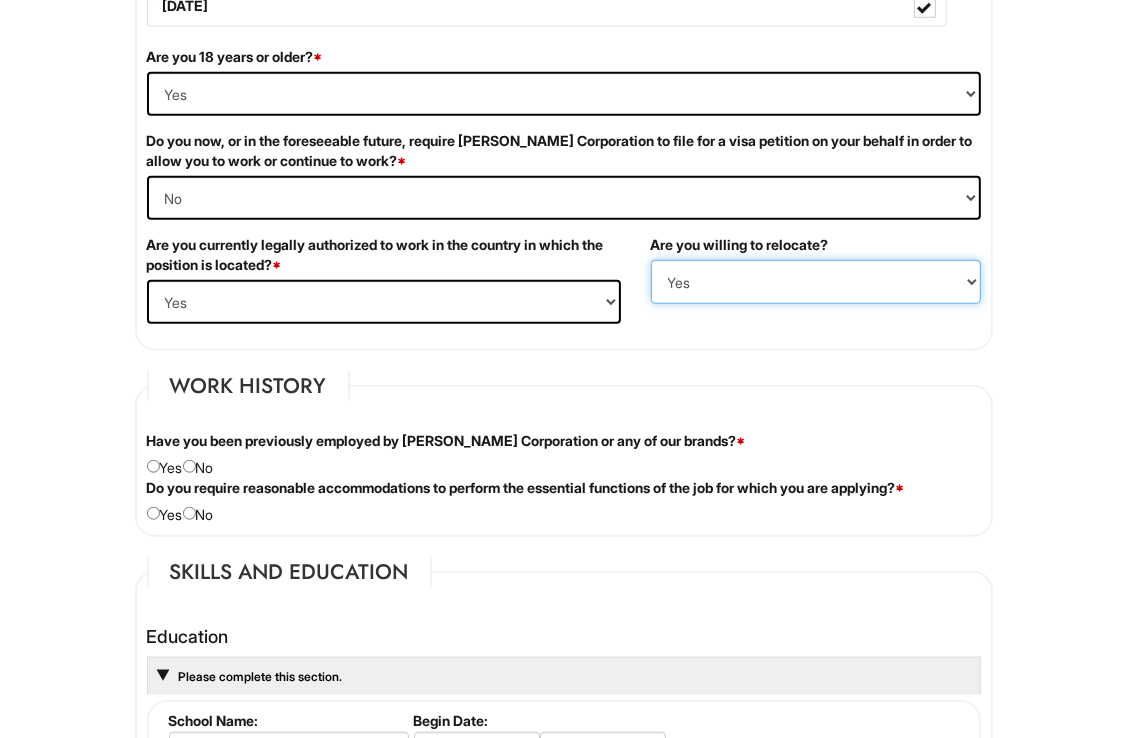 scroll, scrollTop: 1310, scrollLeft: 0, axis: vertical 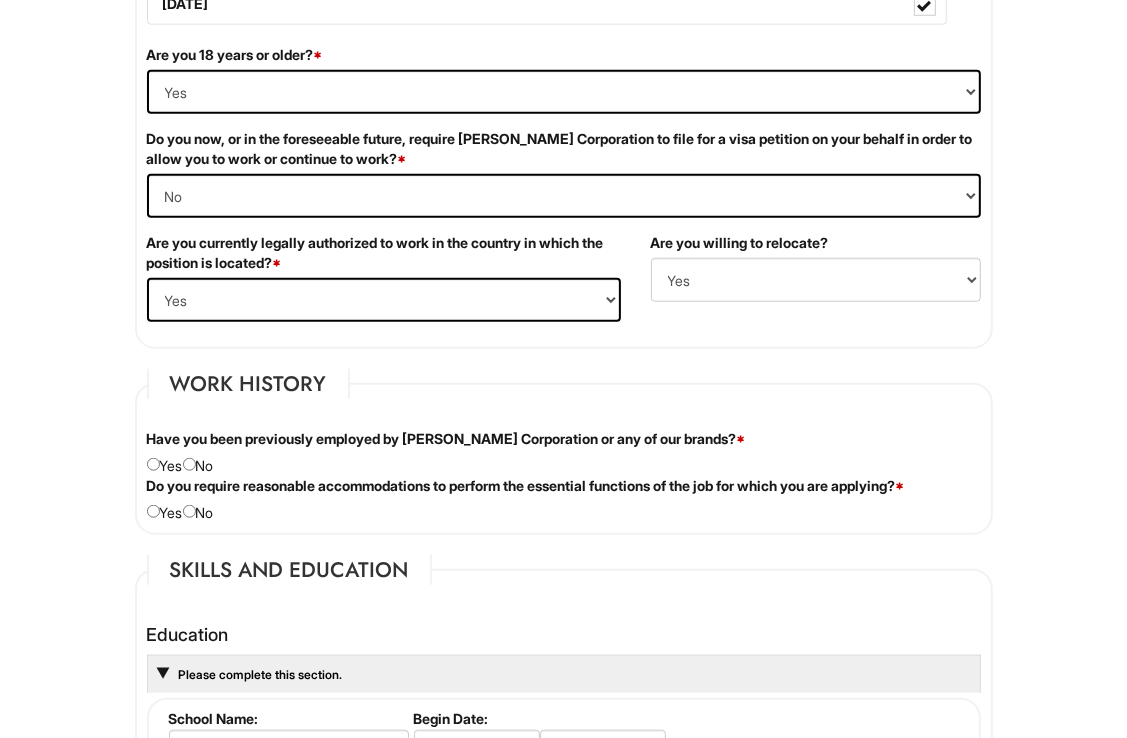 click on "Have you been previously employed by [PERSON_NAME] Corporation or any of our brands? *    Yes   No" at bounding box center [564, 452] 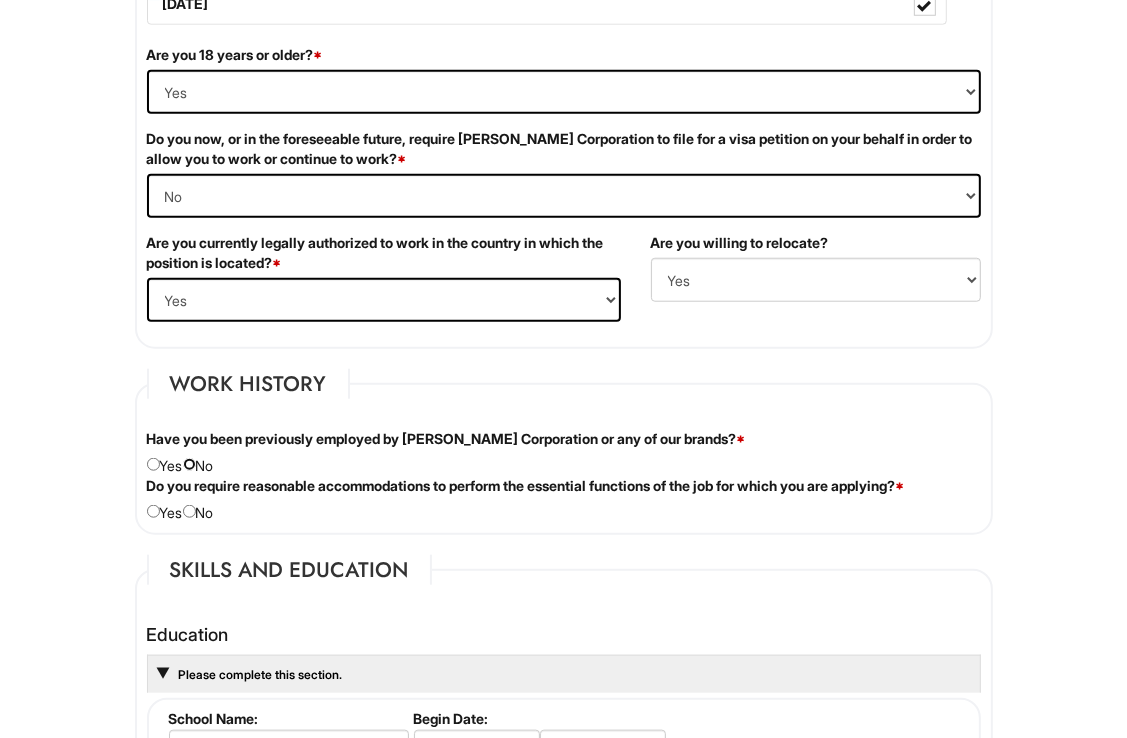 click at bounding box center (189, 464) 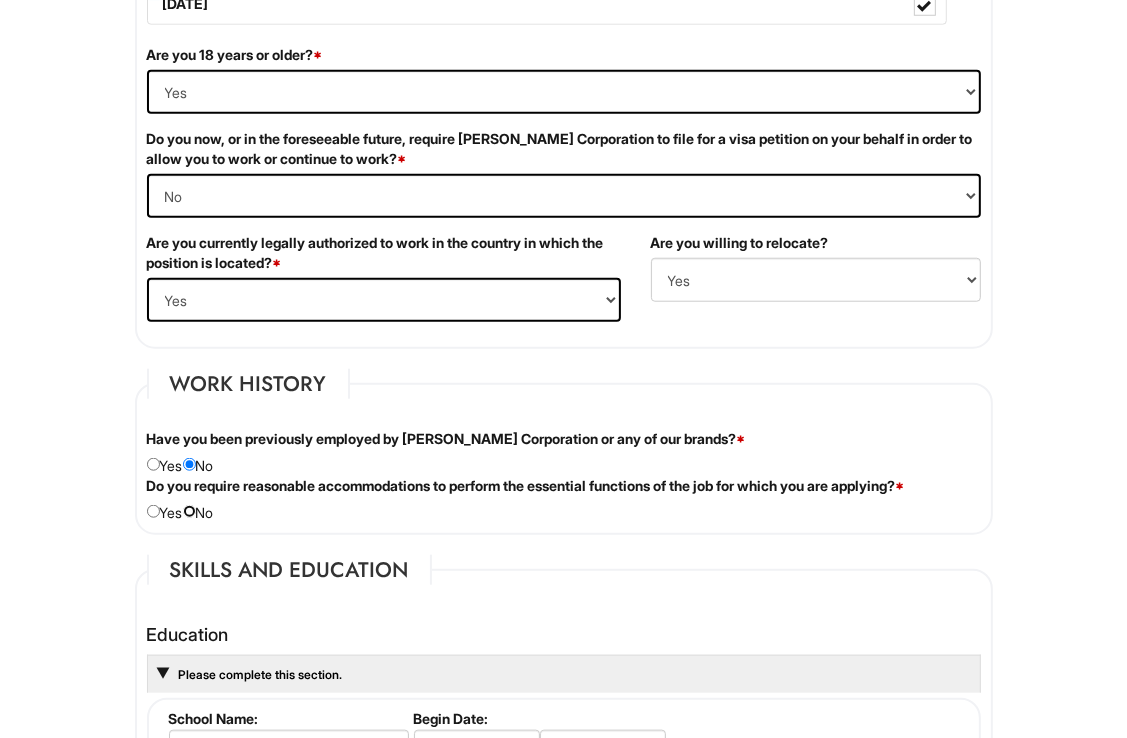 click at bounding box center (189, 511) 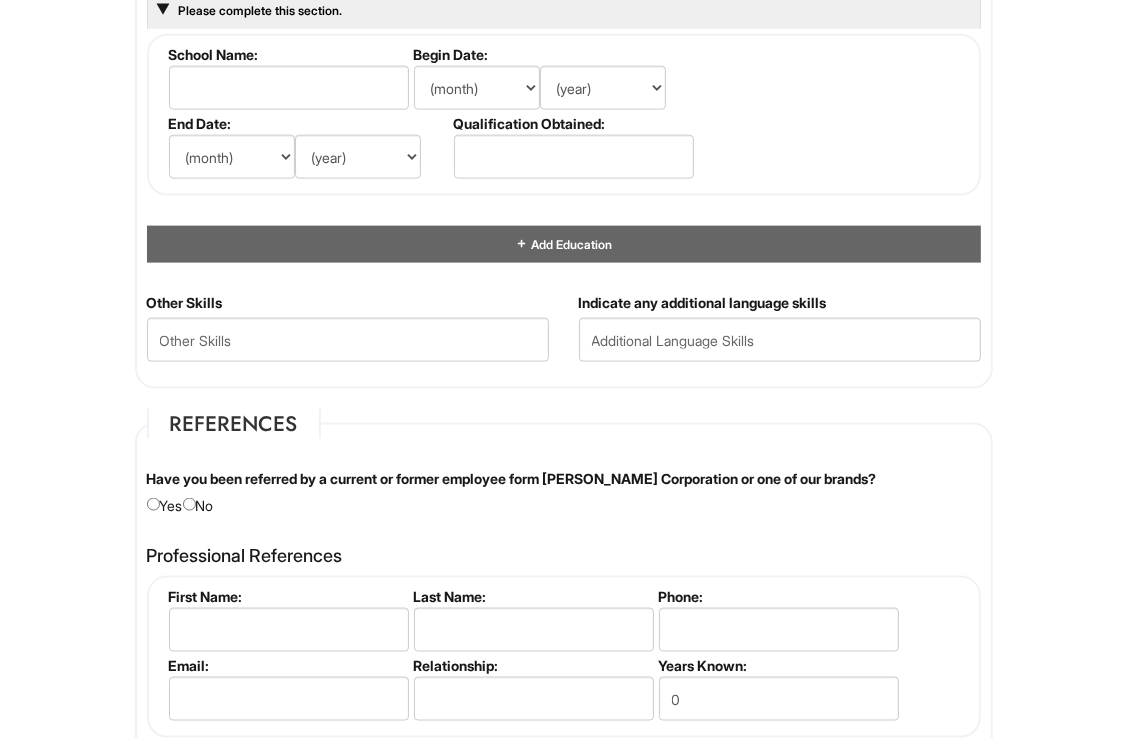scroll, scrollTop: 1975, scrollLeft: 0, axis: vertical 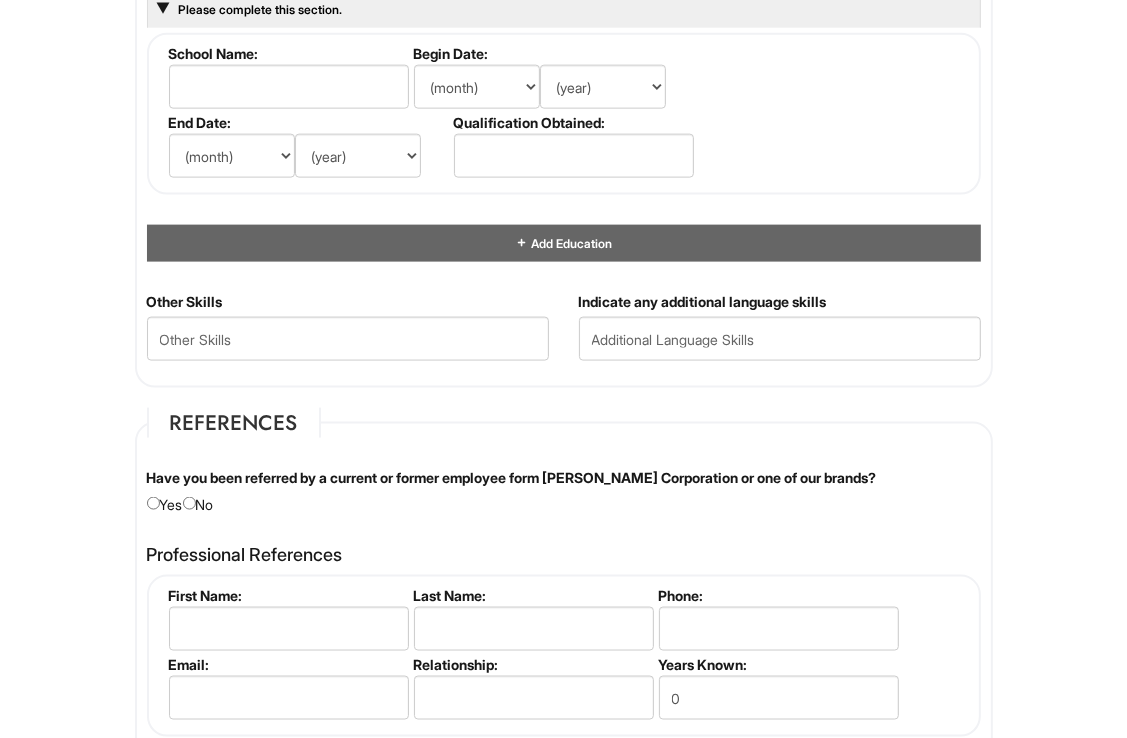 click on "Have you been referred by a current or former employee form [PERSON_NAME] Corporation or one of our brands?    Yes   No" at bounding box center (564, 491) 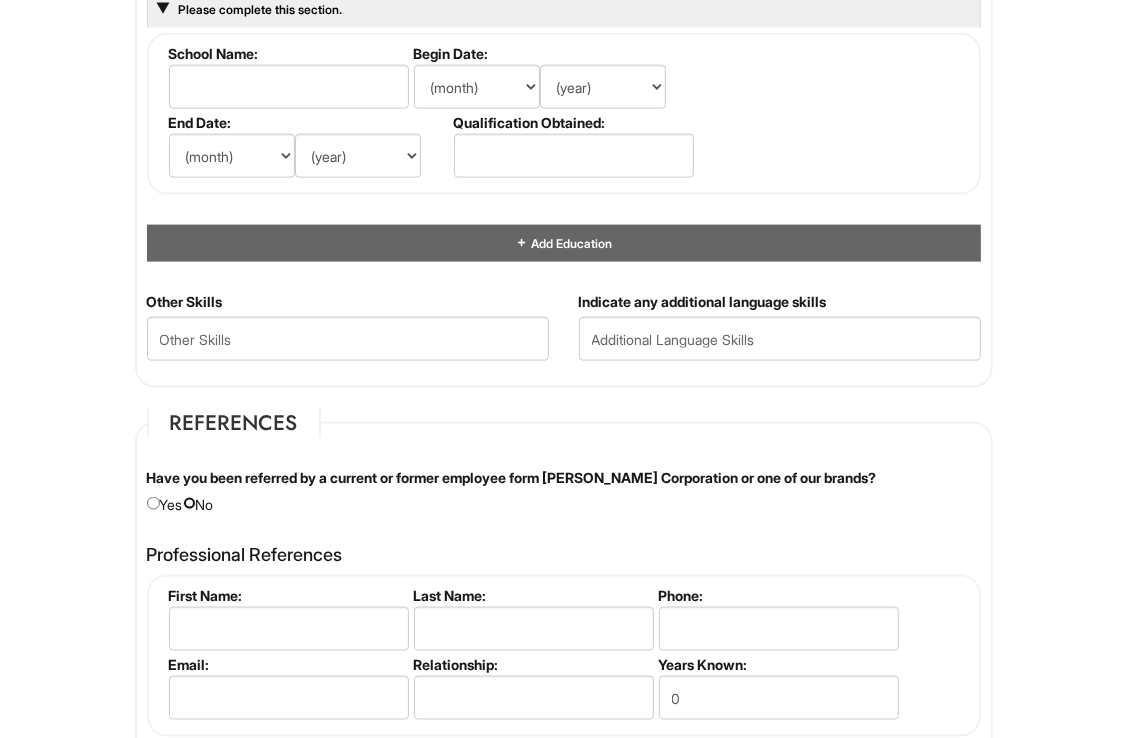 click at bounding box center (189, 503) 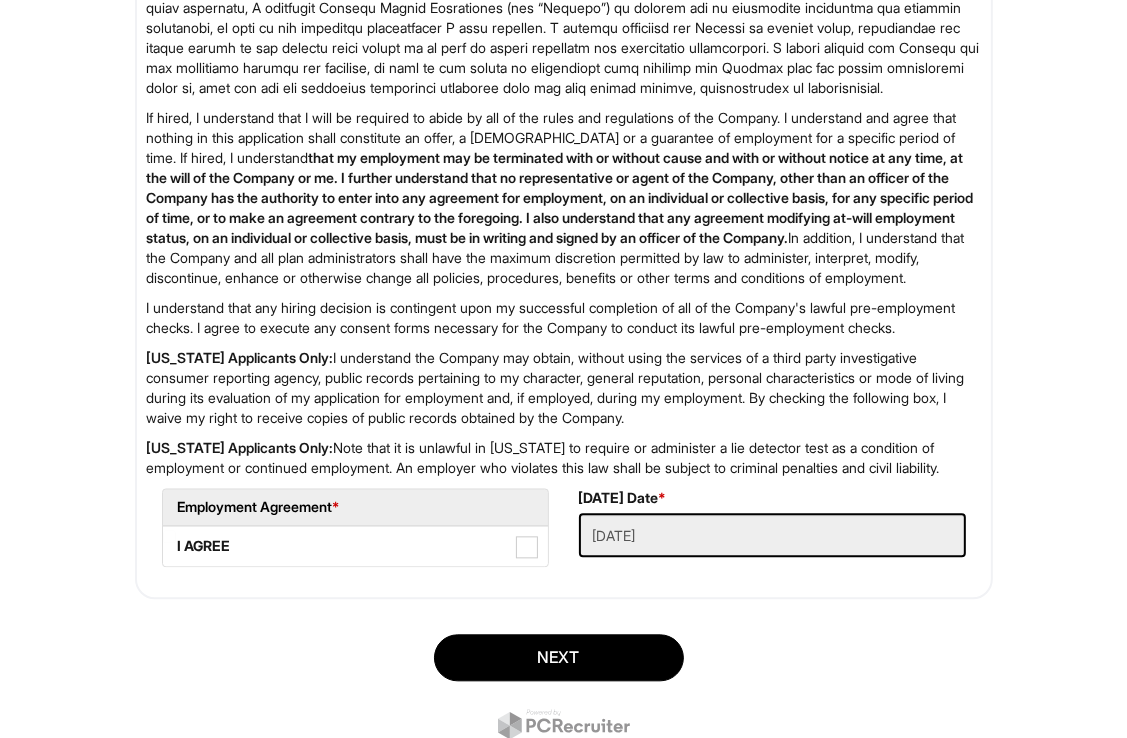 scroll, scrollTop: 3142, scrollLeft: 0, axis: vertical 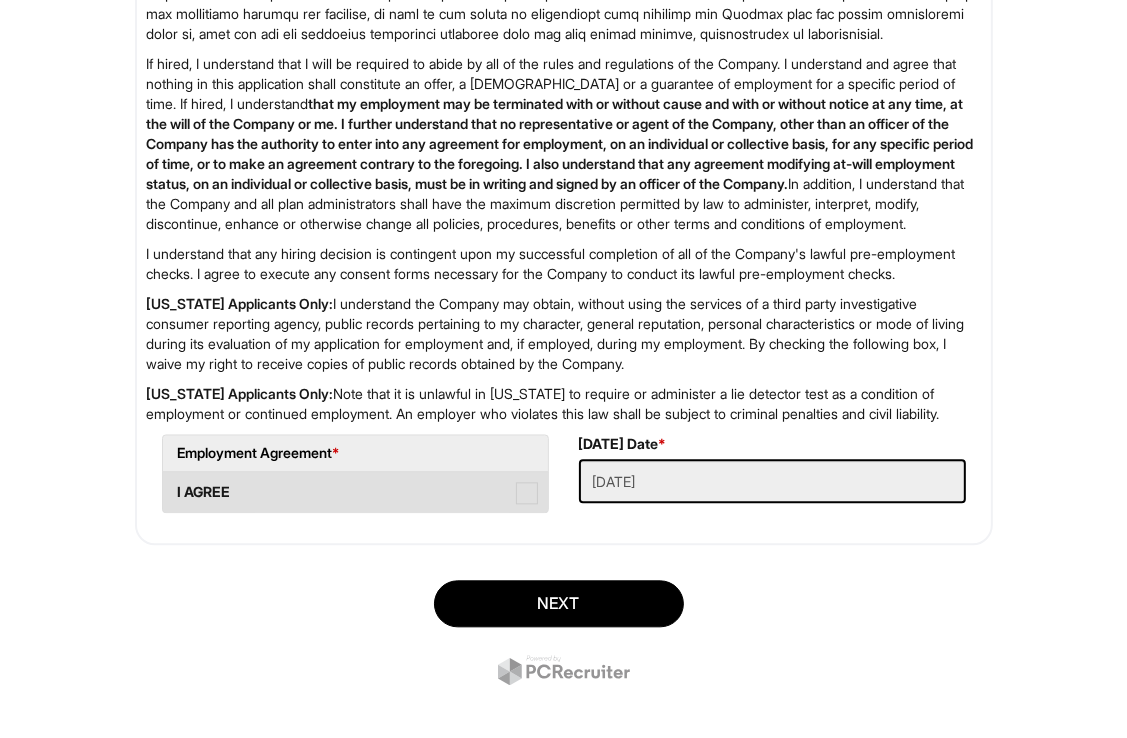 click on "I AGREE" at bounding box center (355, 492) 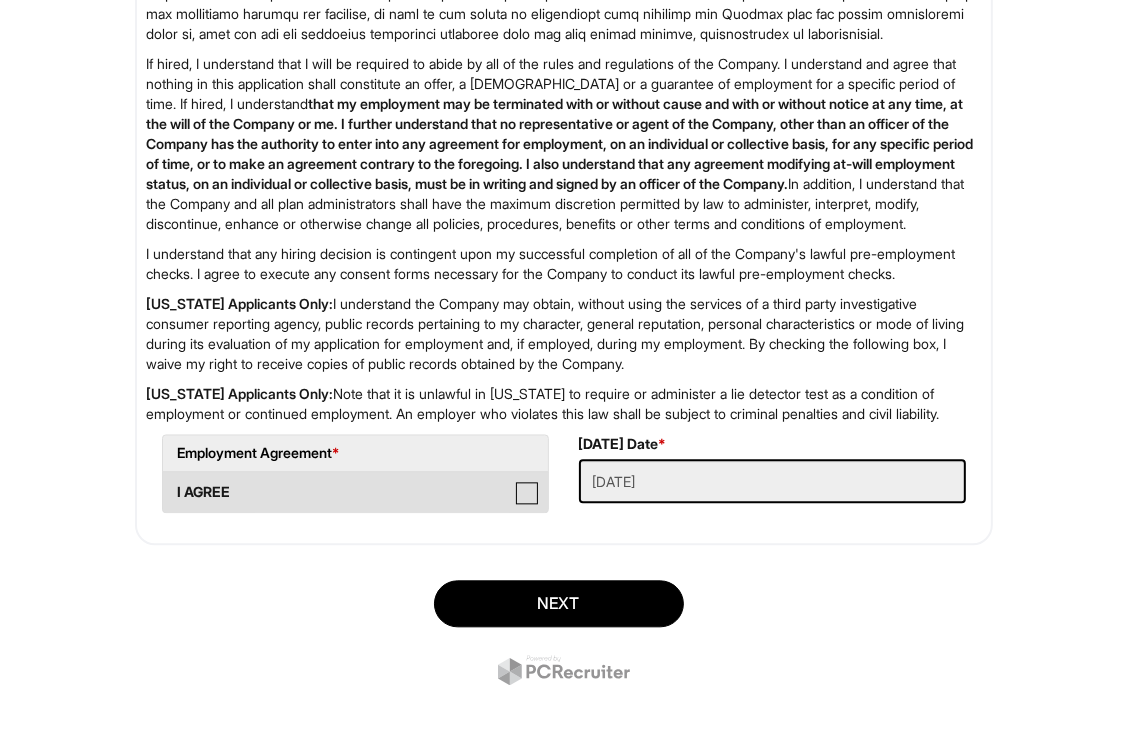 click on "I AGREE" at bounding box center (169, 482) 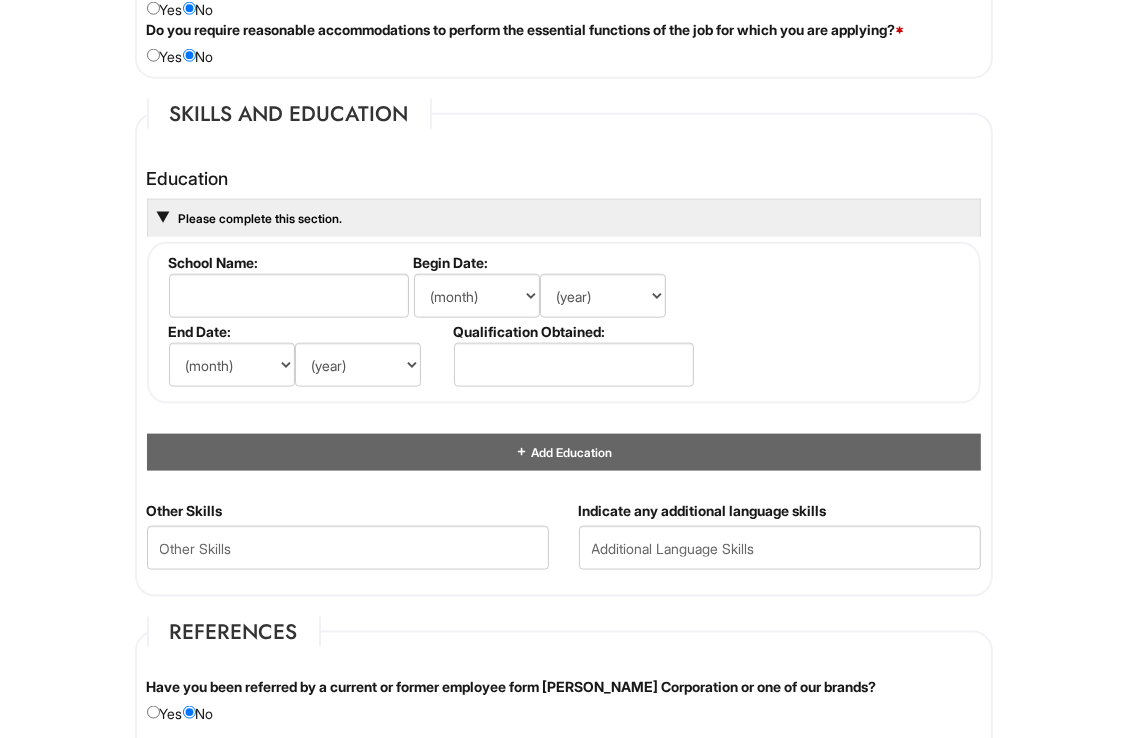 scroll, scrollTop: 1763, scrollLeft: 0, axis: vertical 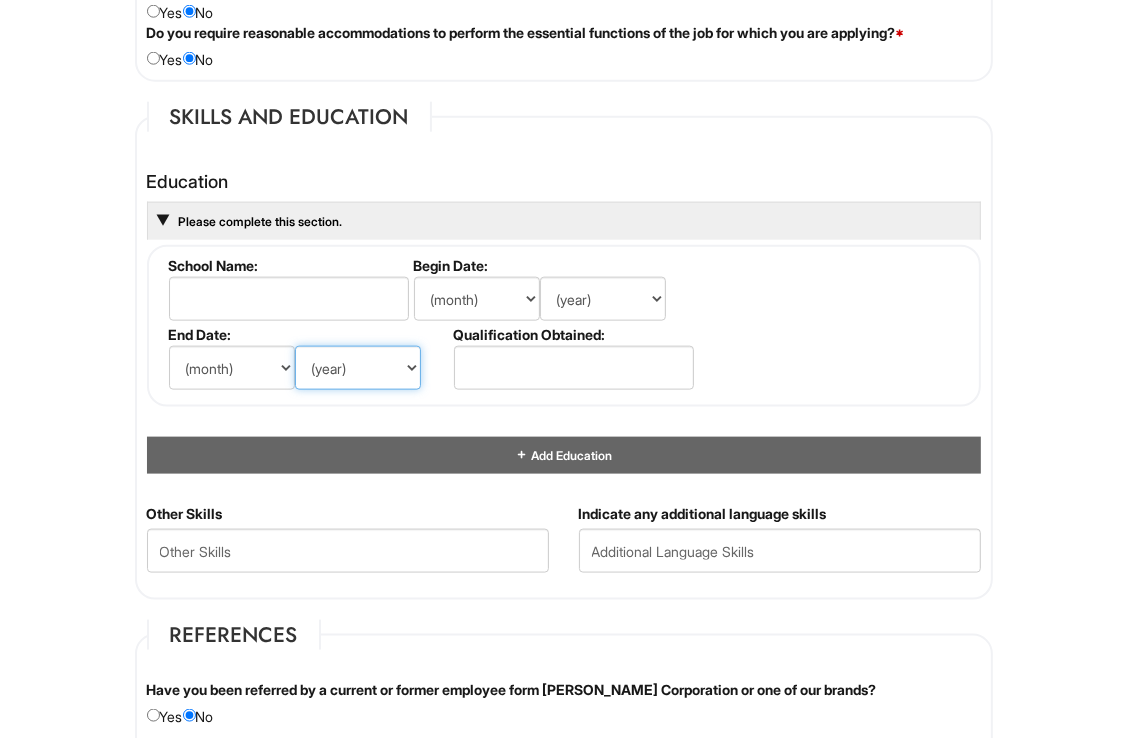 click on "(year) 2029 2028 2027 2026 2025 2024 2023 2022 2021 2020 2019 2018 2017 2016 2015 2014 2013 2012 2011 2010 2009 2008 2007 2006 2005 2004 2003 2002 2001 2000 1999 1998 1997 1996 1995 1994 1993 1992 1991 1990 1989 1988 1987 1986 1985 1984 1983 1982 1981 1980 1979 1978 1977 1976 1975 1974 1973 1972 1971 1970 1969 1968 1967 1966 1965 1964 1963 1962 1961 1960 1959 1958 1957 1956 1955 1954 1953 1952 1951 1950 1949 1948 1947 1946  --  2030 2031 2032 2033 2034 2035 2036 2037 2038 2039 2040 2041 2042 2043 2044 2045 2046 2047 2048 2049 2050 2051 2052 2053 2054 2055 2056 2057 2058 2059 2060 2061 2062 2063 2064" at bounding box center (358, 368) 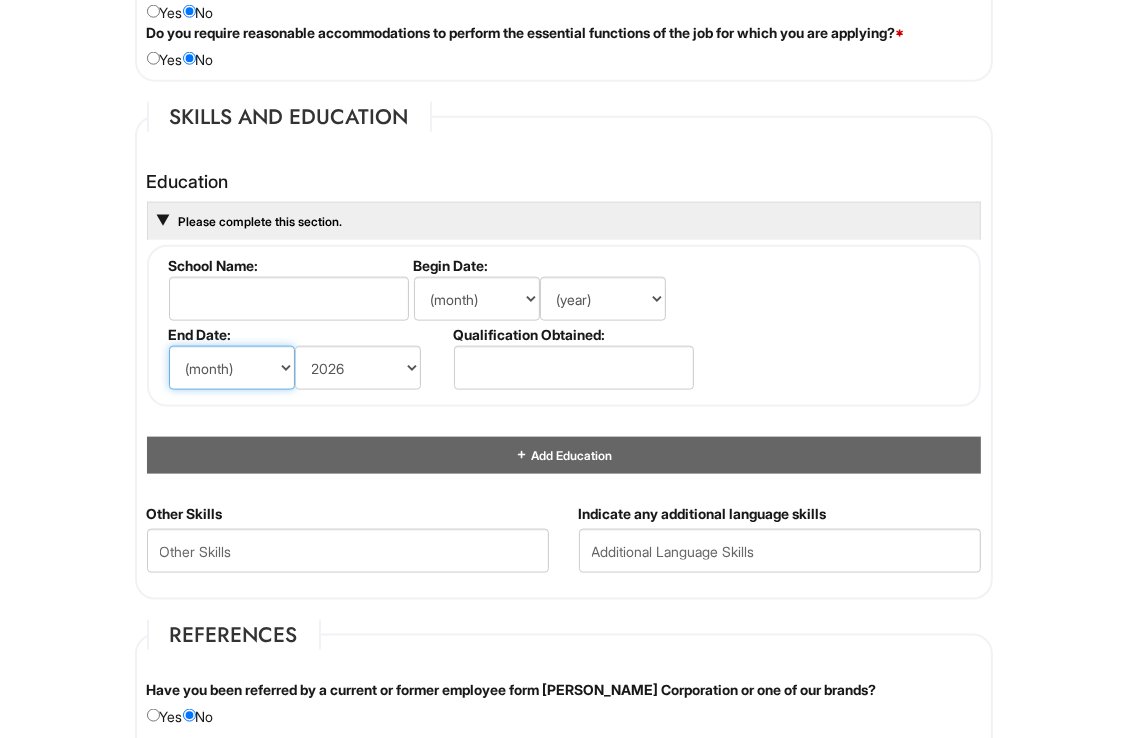 click on "(month) Jan Feb Mar Apr May Jun [DATE] Aug Sep Oct Nov Dec" at bounding box center (232, 368) 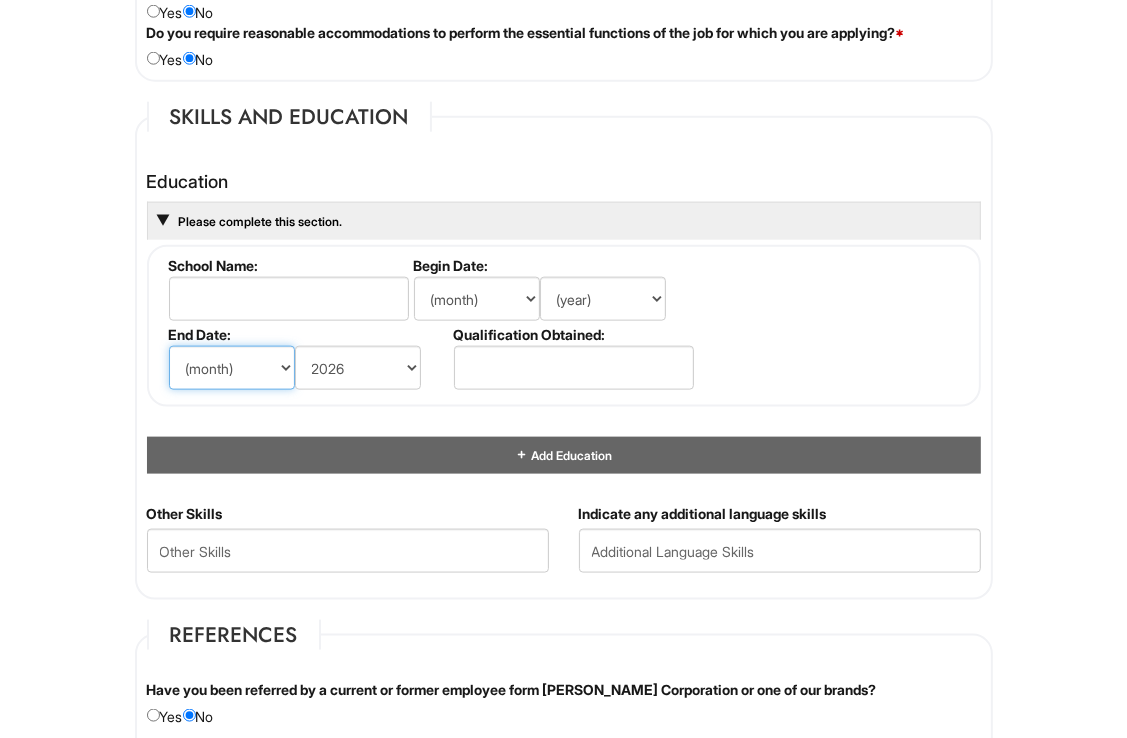 select on "4" 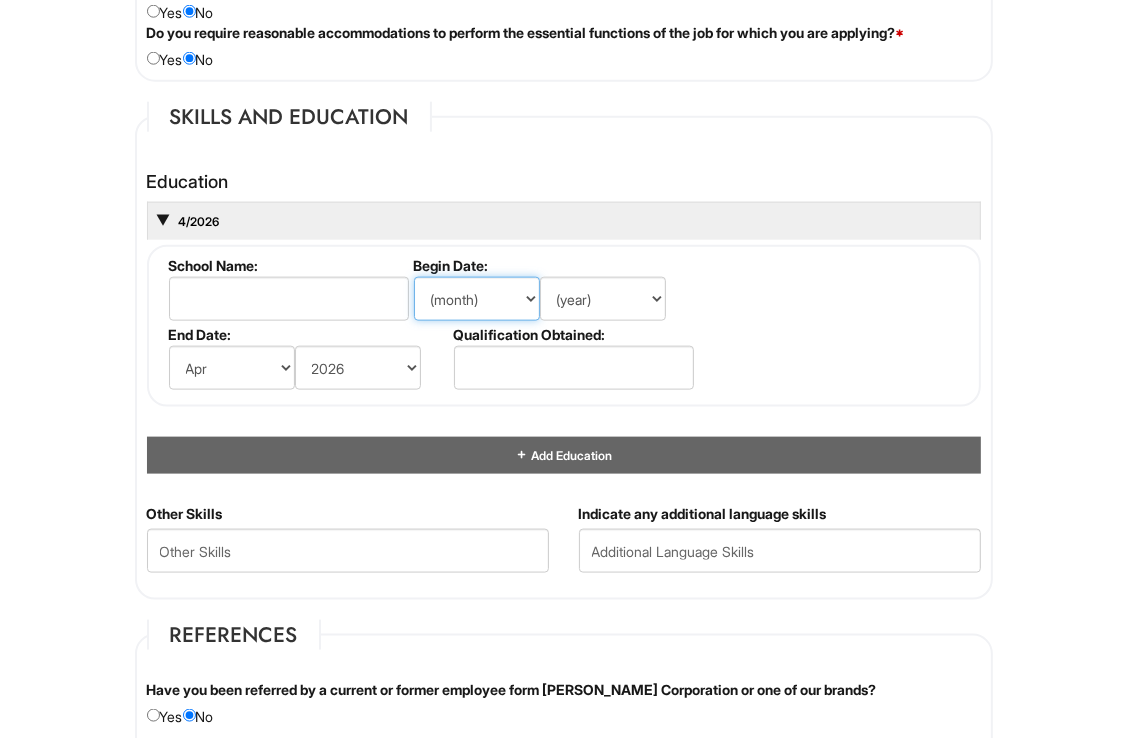 click on "(month) Jan Feb Mar Apr May Jun [DATE] Aug Sep Oct Nov Dec" at bounding box center [477, 299] 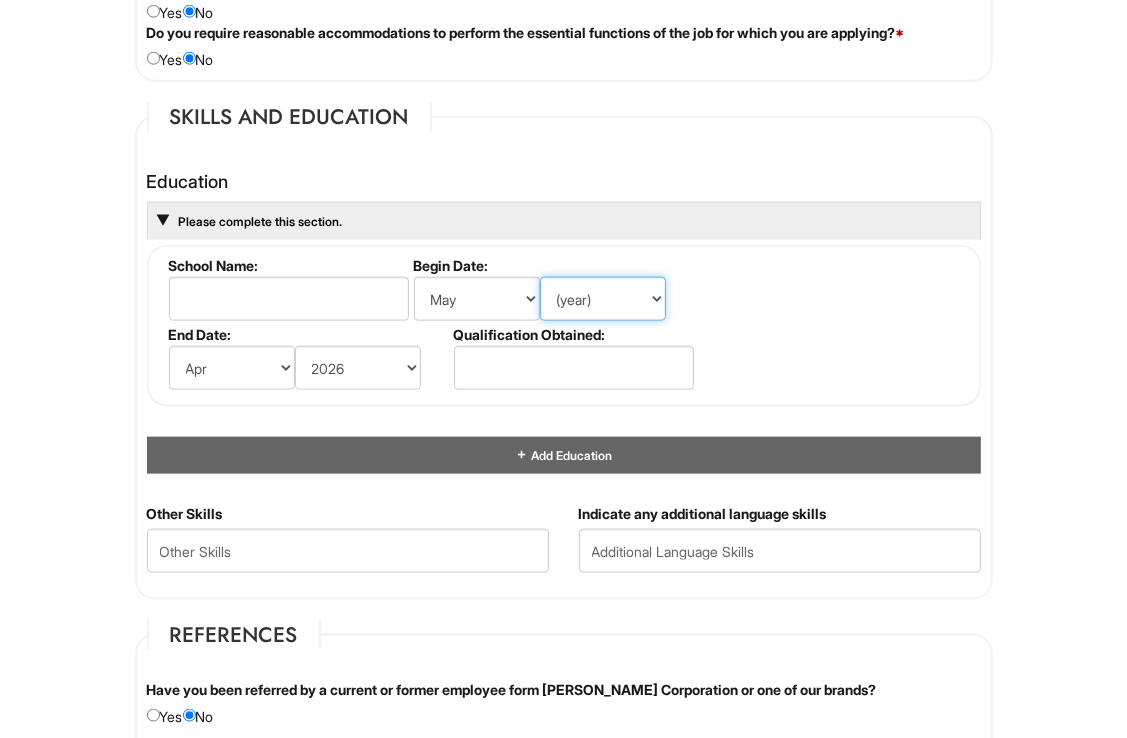 click on "(year) 2029 2028 2027 2026 2025 2024 2023 2022 2021 2020 2019 2018 2017 2016 2015 2014 2013 2012 2011 2010 2009 2008 2007 2006 2005 2004 2003 2002 2001 2000 1999 1998 1997 1996 1995 1994 1993 1992 1991 1990 1989 1988 1987 1986 1985 1984 1983 1982 1981 1980 1979 1978 1977 1976 1975 1974 1973 1972 1971 1970 1969 1968 1967 1966 1965 1964 1963 1962 1961 1960 1959 1958 1957 1956 1955 1954 1953 1952 1951 1950 1949 1948 1947 1946  --  2030 2031 2032 2033 2034 2035 2036 2037 2038 2039 2040 2041 2042 2043 2044 2045 2046 2047 2048 2049 2050 2051 2052 2053 2054 2055 2056 2057 2058 2059 2060 2061 2062 2063 2064" at bounding box center (603, 299) 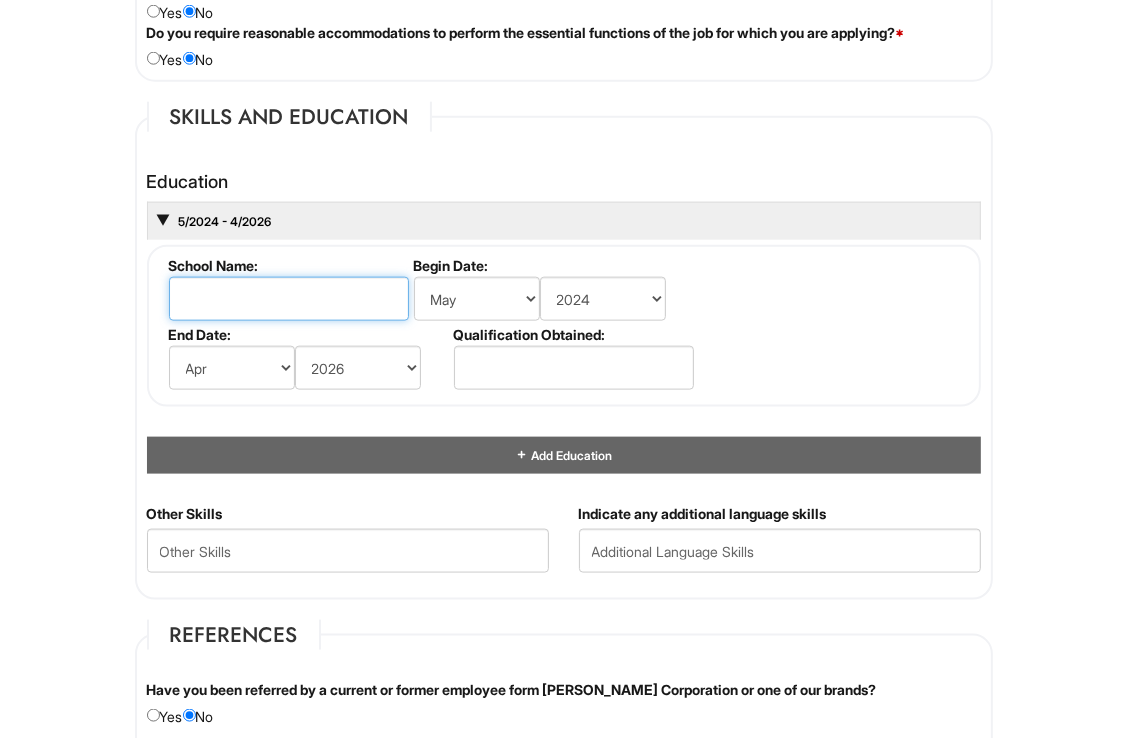 click at bounding box center [289, 299] 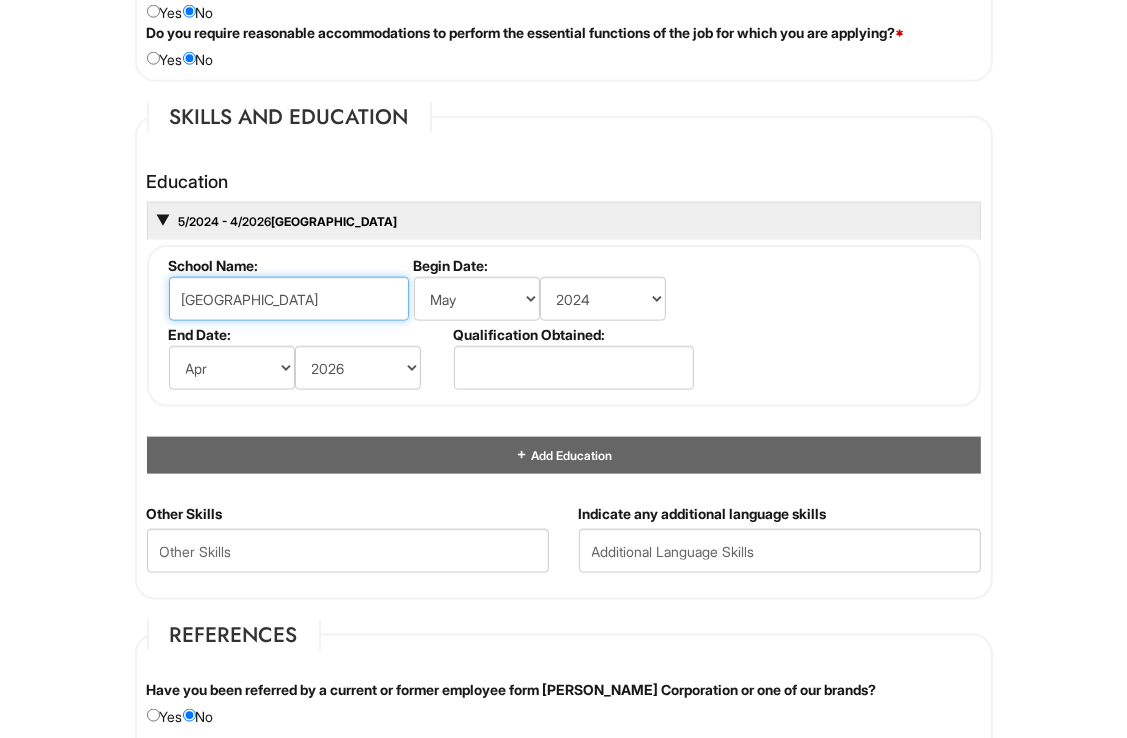 type on "[GEOGRAPHIC_DATA]" 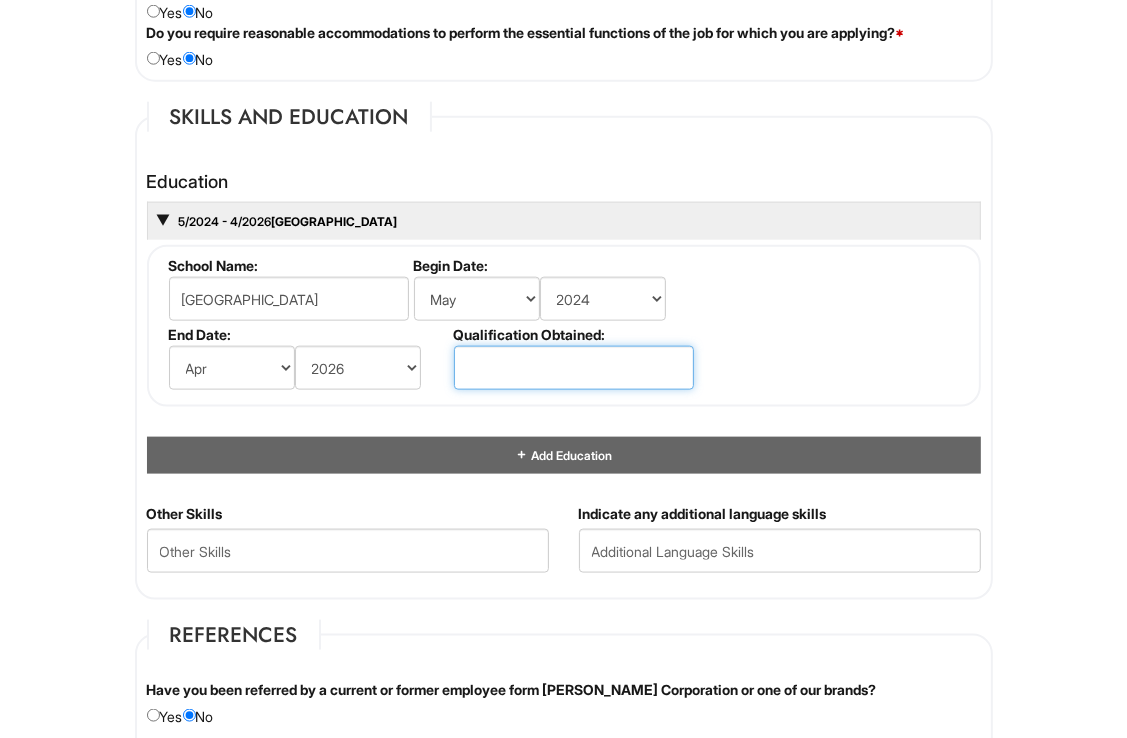 click at bounding box center (574, 368) 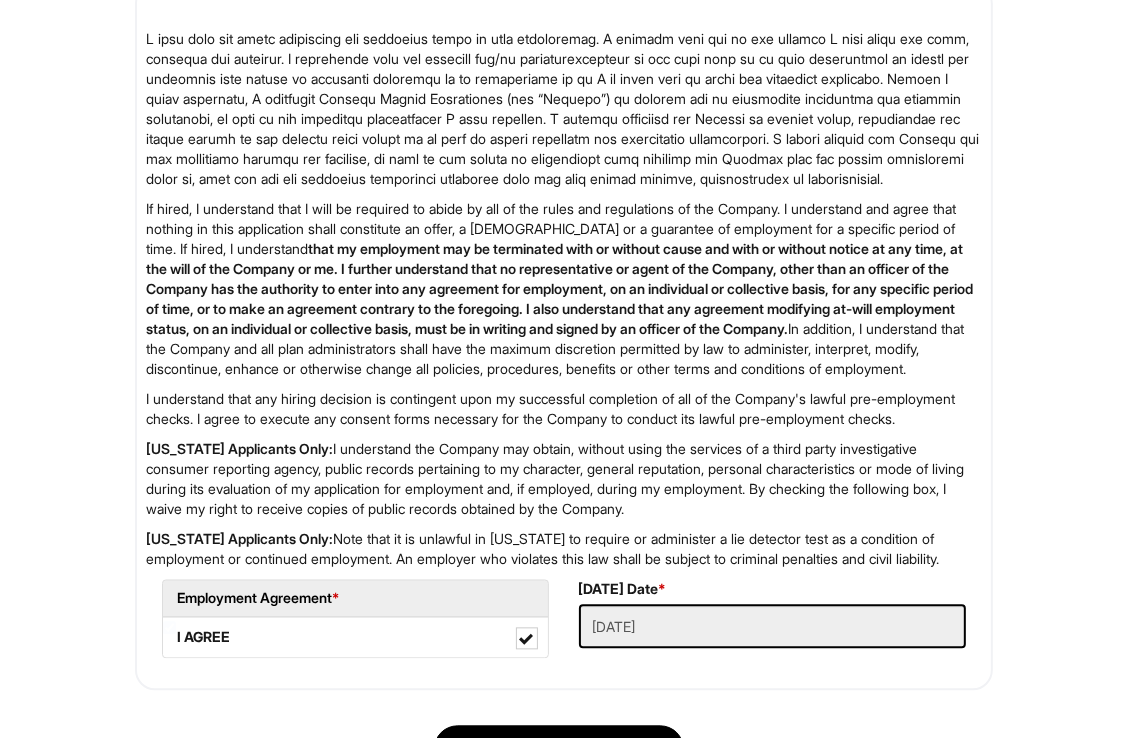 scroll, scrollTop: 3236, scrollLeft: 0, axis: vertical 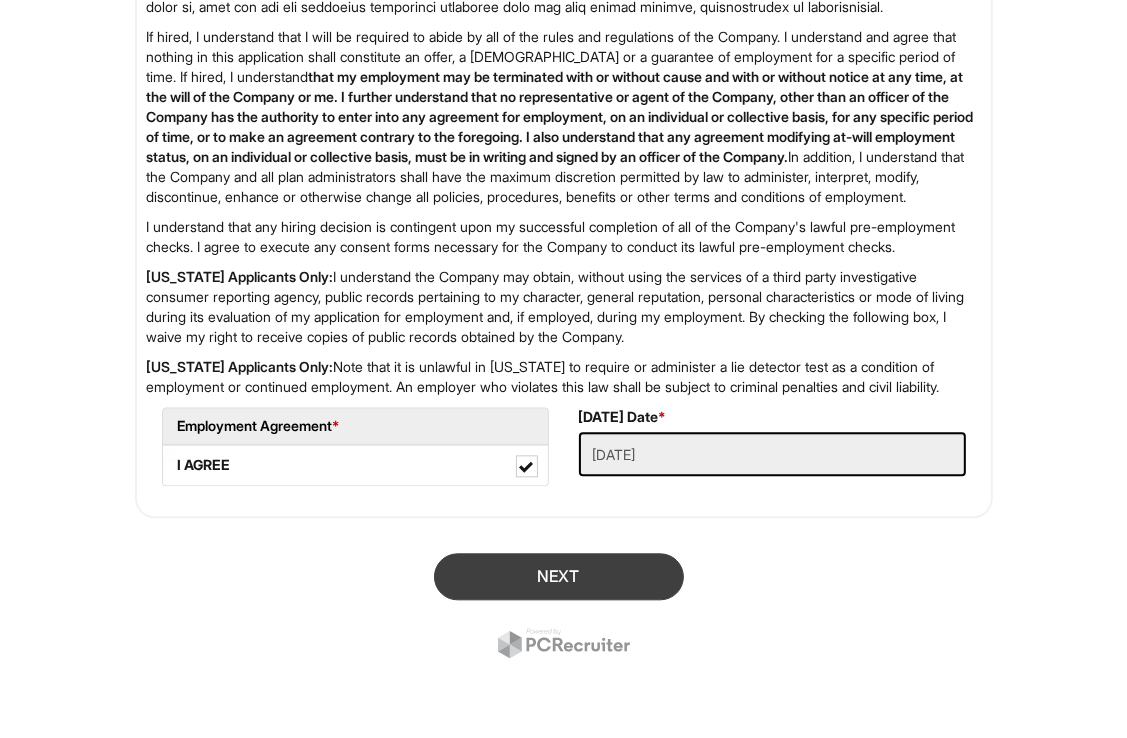 type on "A.A." 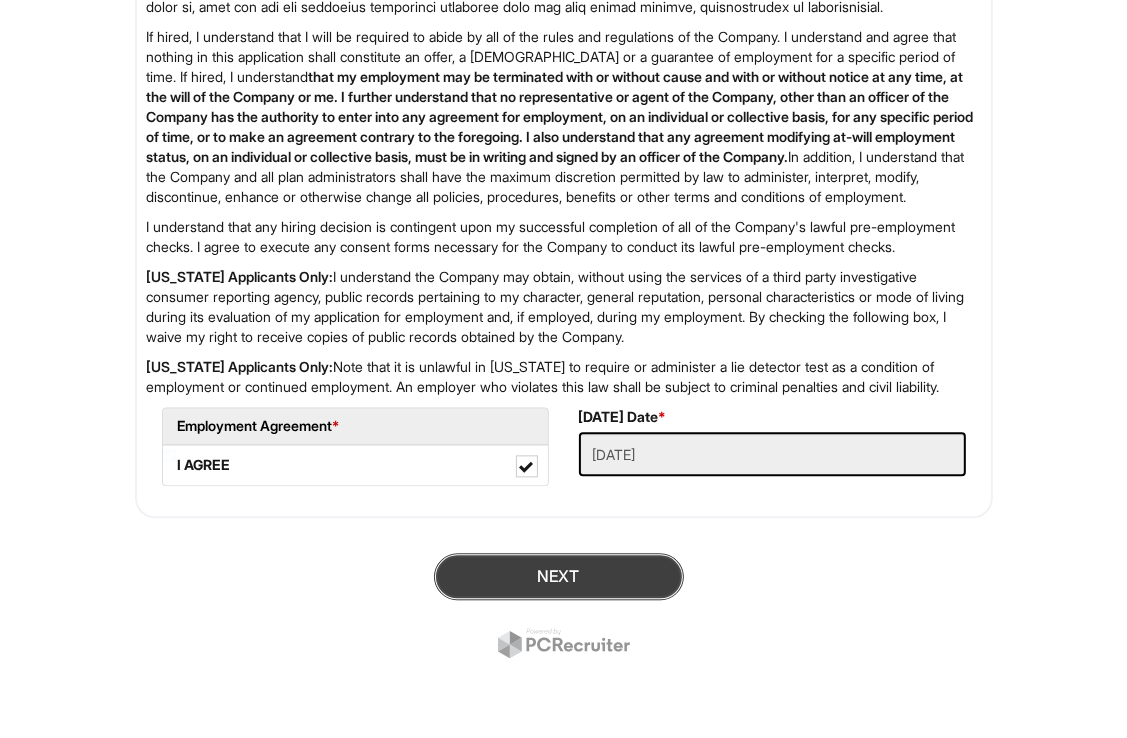 click on "Next" at bounding box center [559, 576] 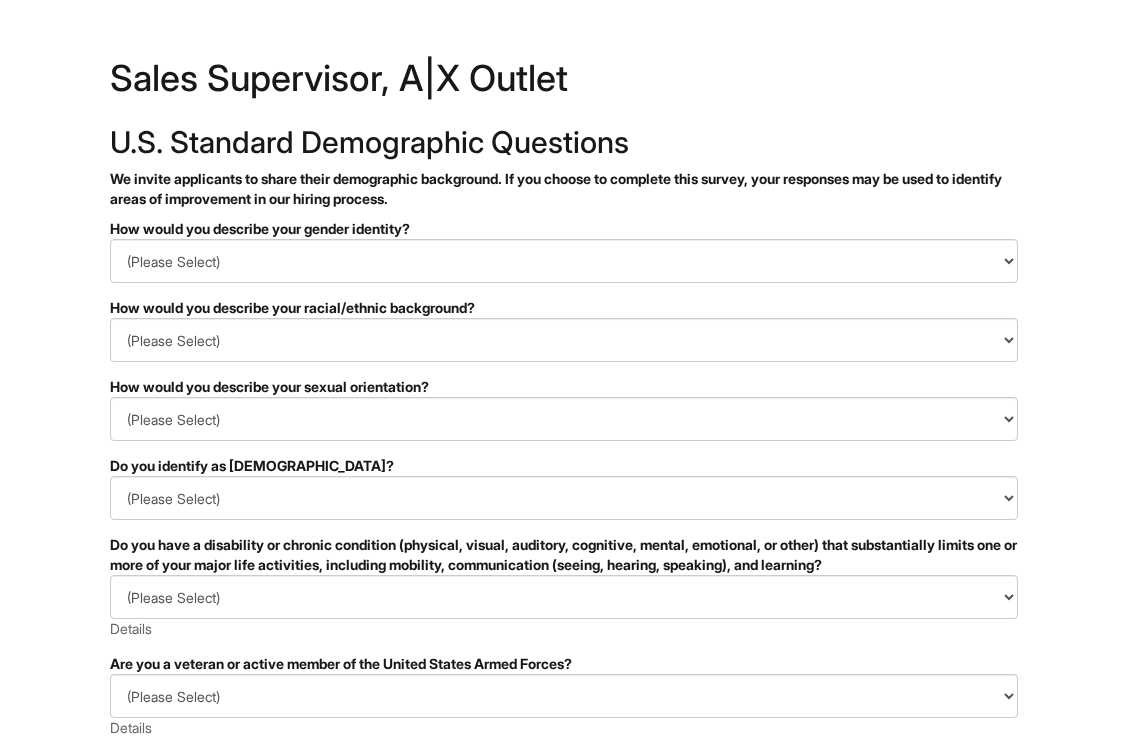 scroll, scrollTop: 0, scrollLeft: 0, axis: both 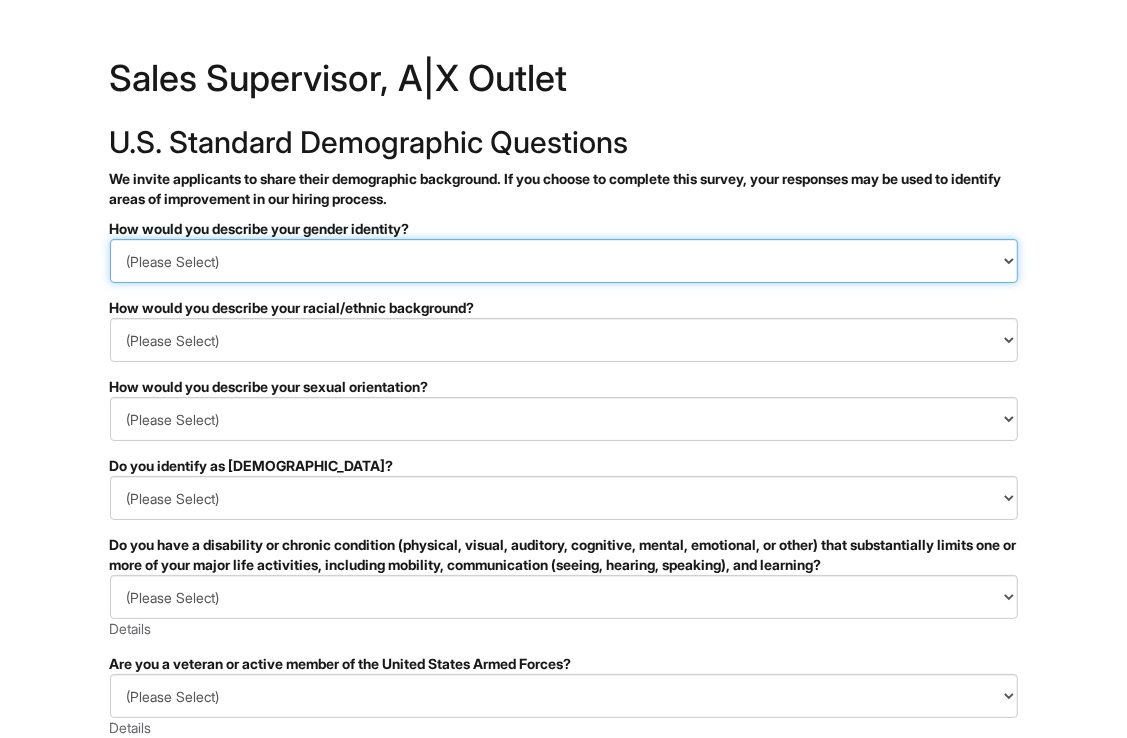 click on "(Please Select) Man Woman Non-binary I prefer to self-describe I don't wish to answer" at bounding box center (564, 261) 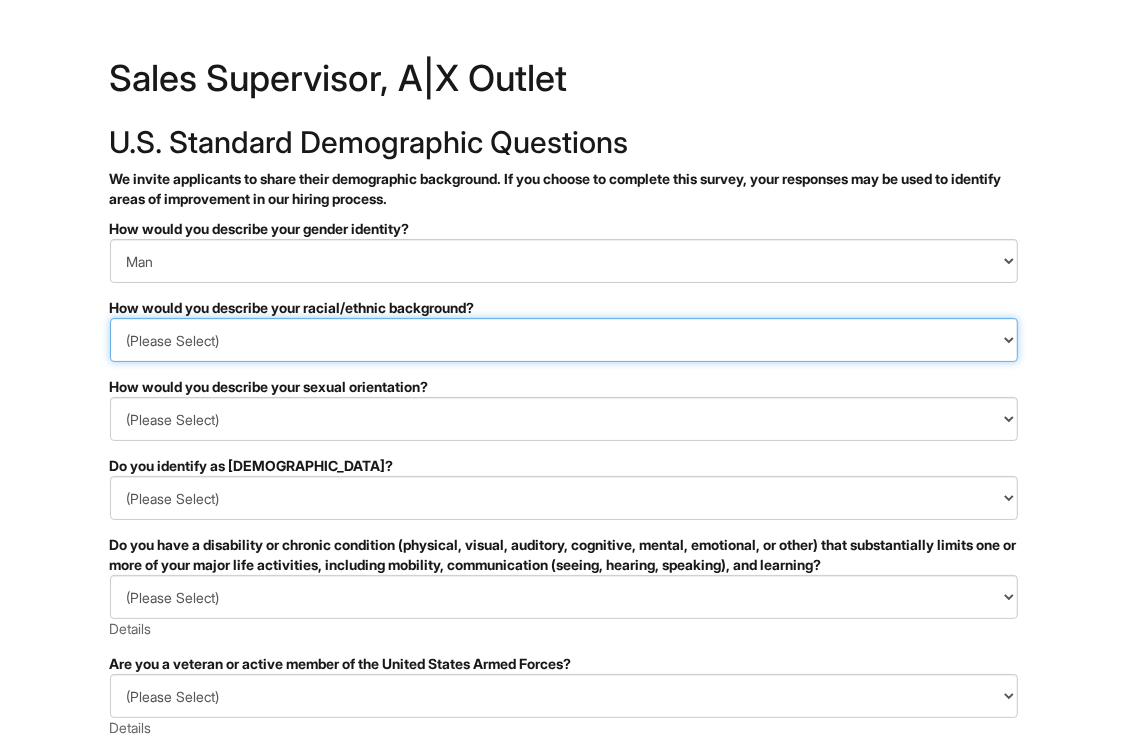 click on "(Please Select) Black or of African descent    East Asian    Hispanic, Latinx or of Spanish Origin    Indigenous, American Indian or Alaska Native    Middle Eastern or North African    Native Hawaiian or Pacific Islander    South Asian    Southeast Asian    White or European    I prefer to self-describe    I don't wish to answer" at bounding box center [564, 340] 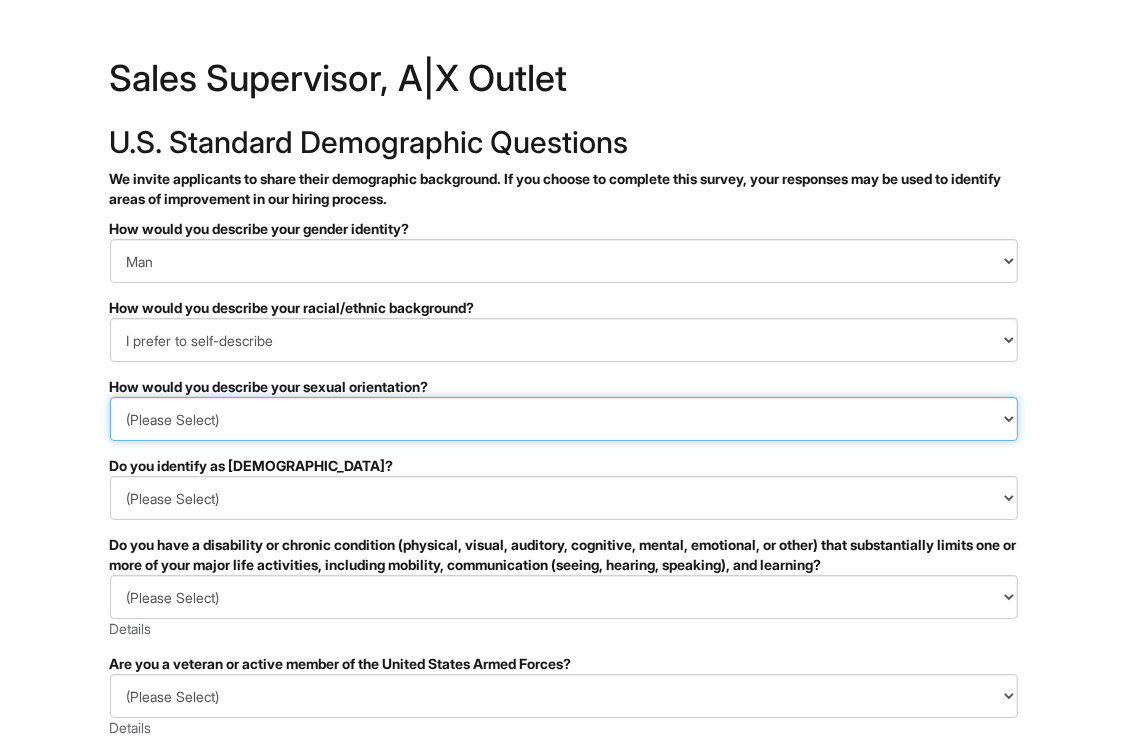 click on "(Please Select) Asexual Bisexual and/or pansexual Gay Heterosexual Lesbian Queer I prefer to self-describe I don't wish to answer" at bounding box center (564, 419) 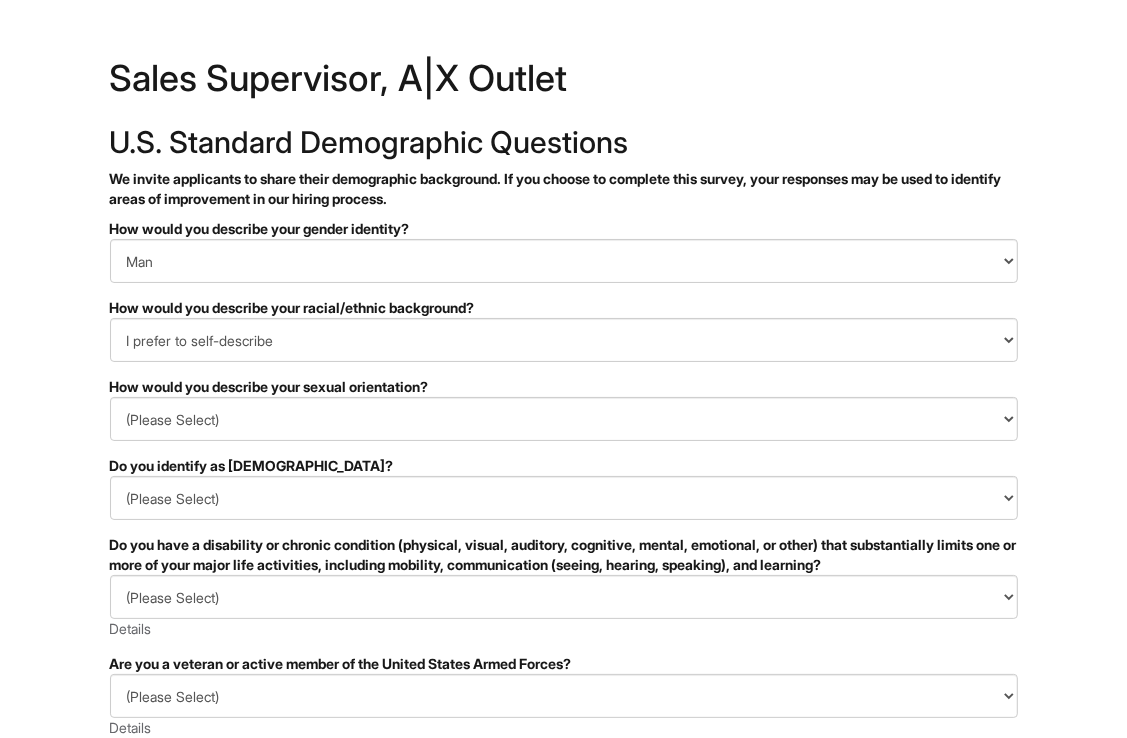 click on "&nbsp; ✔ 2 3 Sales Supervisor, A|X Outlet U.S. Standard Demographic Questions We invite applicants to share their demographic background. If you choose to complete this survey, your responses may be used to identify
areas of improvement in our hiring process. PLEASE COMPLETE ALL REQUIRED FIELDS How would you describe your gender identity? (Please Select) Man Woman Non-binary I prefer to self-describe I don't wish to answer How would you describe your racial/ethnic background? (Please Select) Black or of African descent    East Asian    Hispanic, Latinx or of Spanish Origin    Indigenous, American Indian or Alaska Native    Middle Eastern or North African    Native Hawaiian or Pacific Islander    South Asian    Southeast Asian    White or European    I prefer to self-describe    I don't wish to answer How would you describe your sexual orientation? (Please Select) Asexual Bisexual and/or pansexual Gay Heterosexual Lesbian Queer I prefer to self-describe I don't wish to answer (Please Select) Yes No" at bounding box center [563, 563] 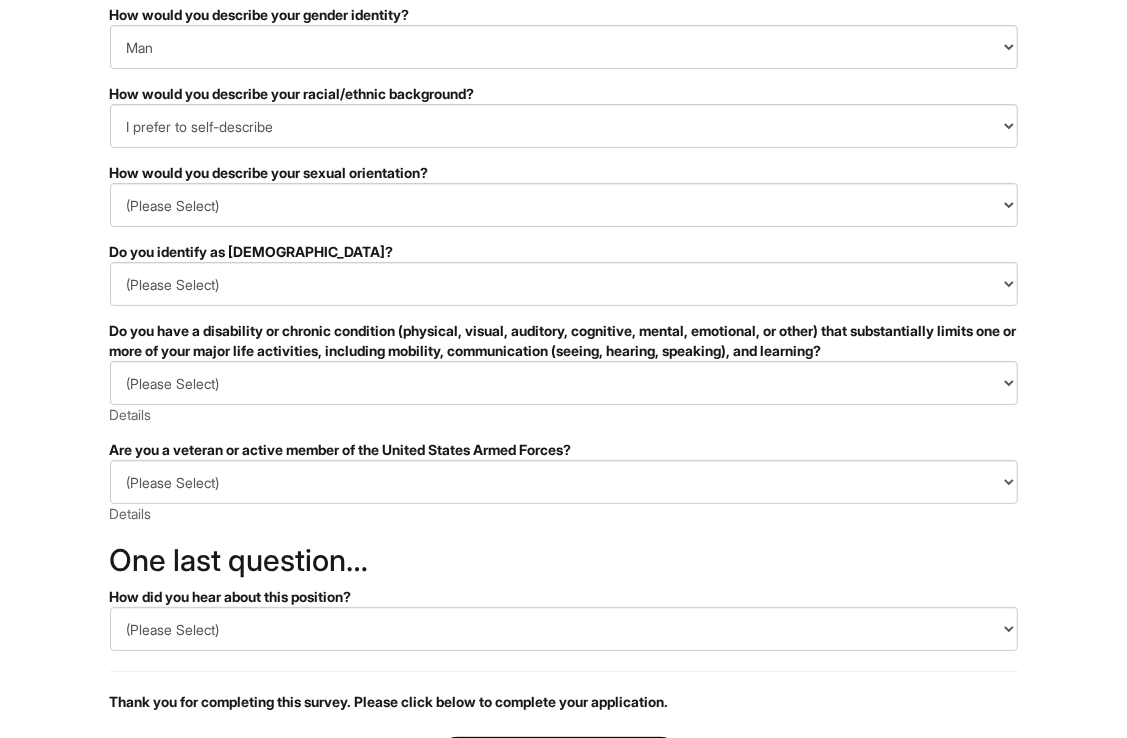 scroll, scrollTop: 213, scrollLeft: 0, axis: vertical 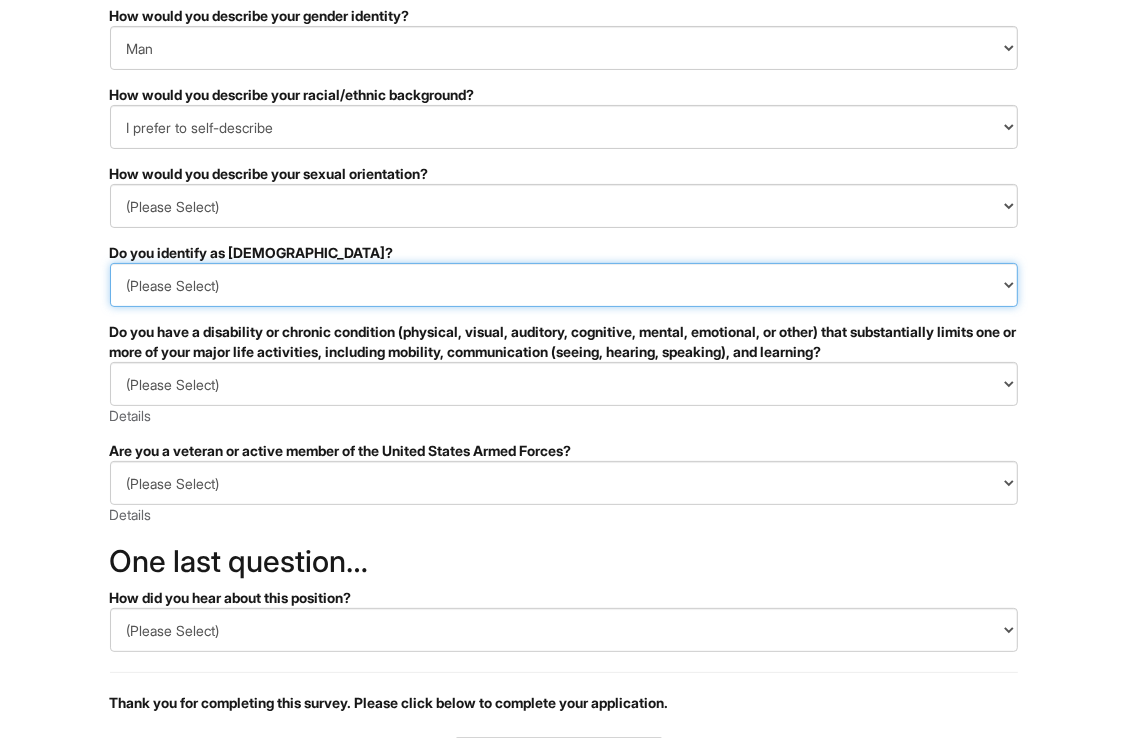 click on "(Please Select) Yes No I prefer to self-describe I don't wish to answer" at bounding box center [564, 285] 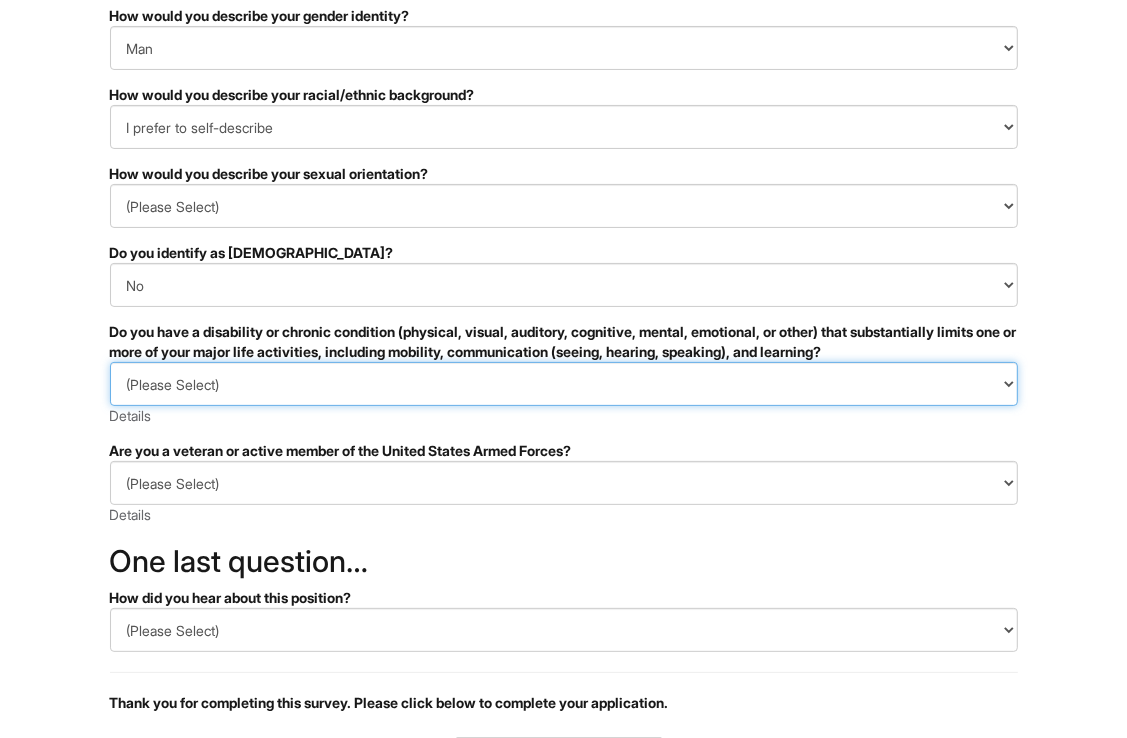 click on "(Please Select) YES, I HAVE A DISABILITY (or previously had a disability) NO, I DON'T HAVE A DISABILITY I DON'T WISH TO ANSWER" at bounding box center (564, 384) 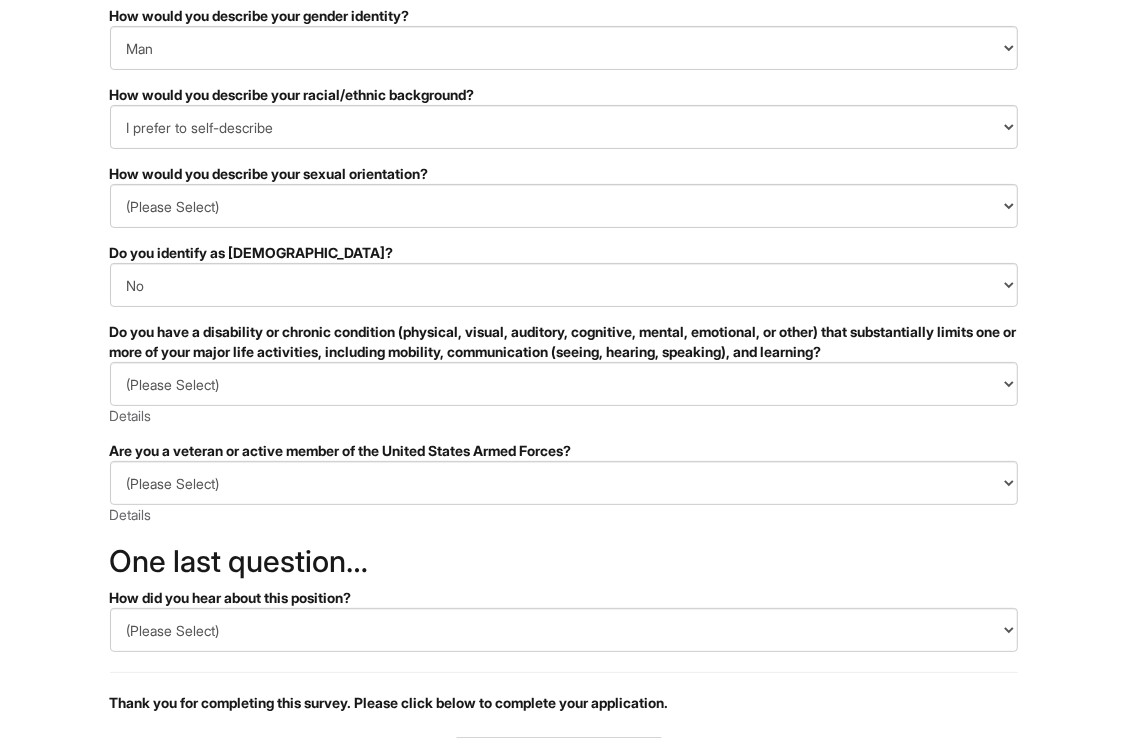 click on "&nbsp; ✔ 2 3 Sales Supervisor, A|X Outlet U.S. Standard Demographic Questions We invite applicants to share their demographic background. If you choose to complete this survey, your responses may be used to identify
areas of improvement in our hiring process. PLEASE COMPLETE ALL REQUIRED FIELDS How would you describe your gender identity? (Please Select) Man Woman Non-binary I prefer to self-describe I don't wish to answer How would you describe your racial/ethnic background? (Please Select) Black or of African descent    East Asian    Hispanic, Latinx or of Spanish Origin    Indigenous, American Indian or Alaska Native    Middle Eastern or North African    Native Hawaiian or Pacific Islander    South Asian    Southeast Asian    White or European    I prefer to self-describe    I don't wish to answer How would you describe your sexual orientation? (Please Select) Asexual Bisexual and/or pansexual Gay Heterosexual Lesbian Queer I prefer to self-describe I don't wish to answer (Please Select) Yes No" at bounding box center [563, 350] 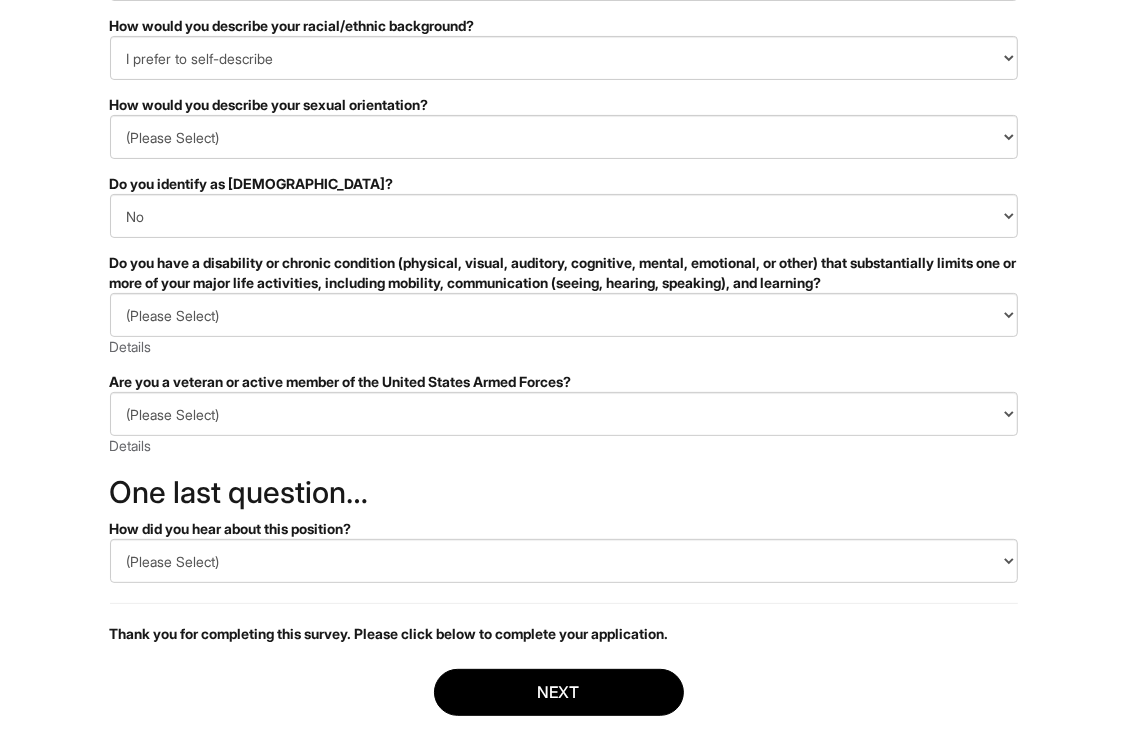 scroll, scrollTop: 285, scrollLeft: 0, axis: vertical 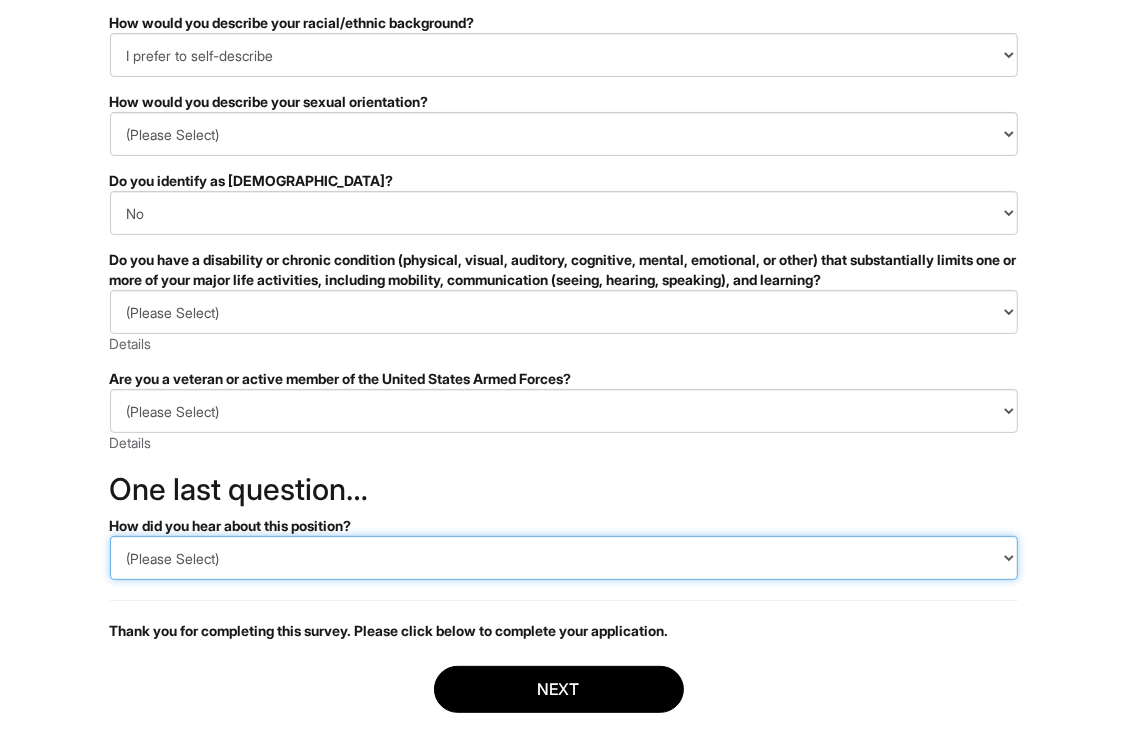click on "(Please Select) CareerBuilder Indeed LinkedIn Monster Referral Other" at bounding box center [564, 558] 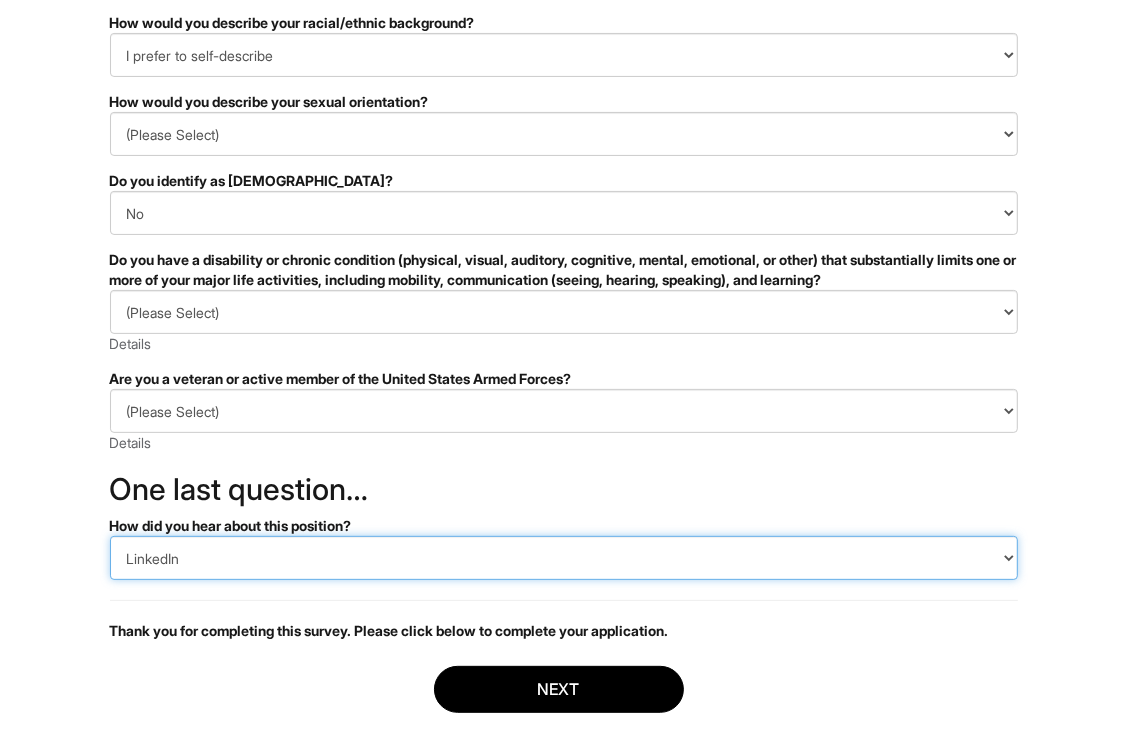 click on "(Please Select) CareerBuilder Indeed LinkedIn Monster Referral Other" at bounding box center (564, 558) 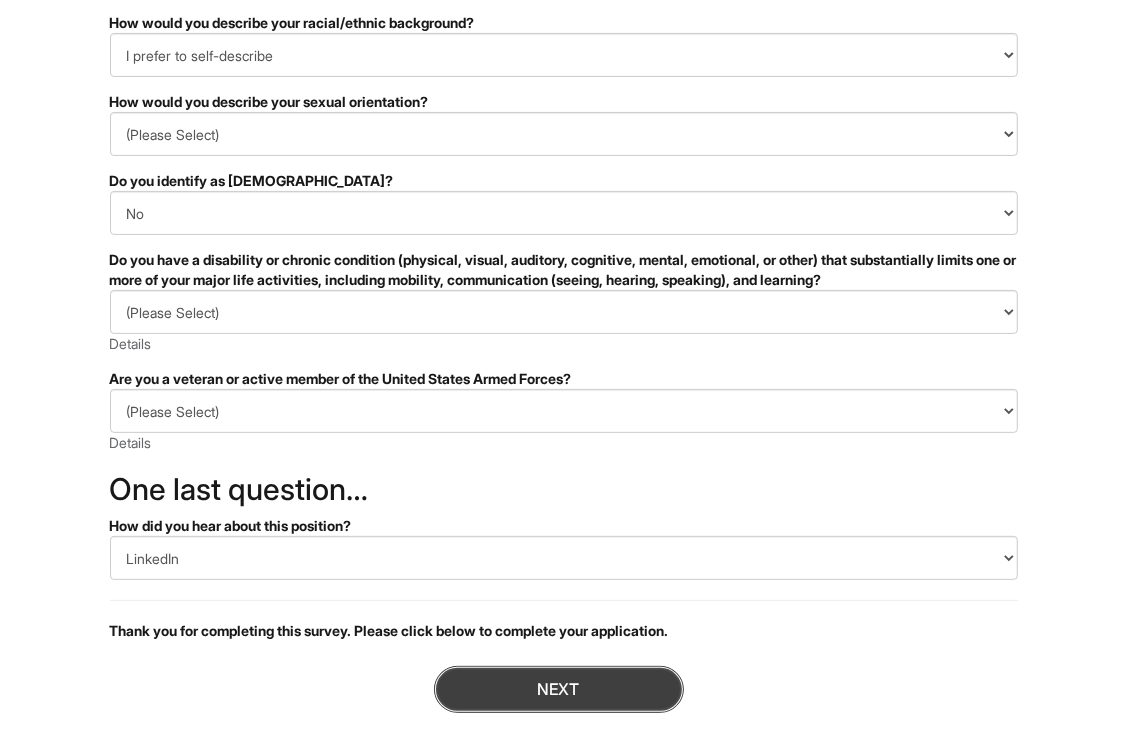 click on "Next" at bounding box center [559, 689] 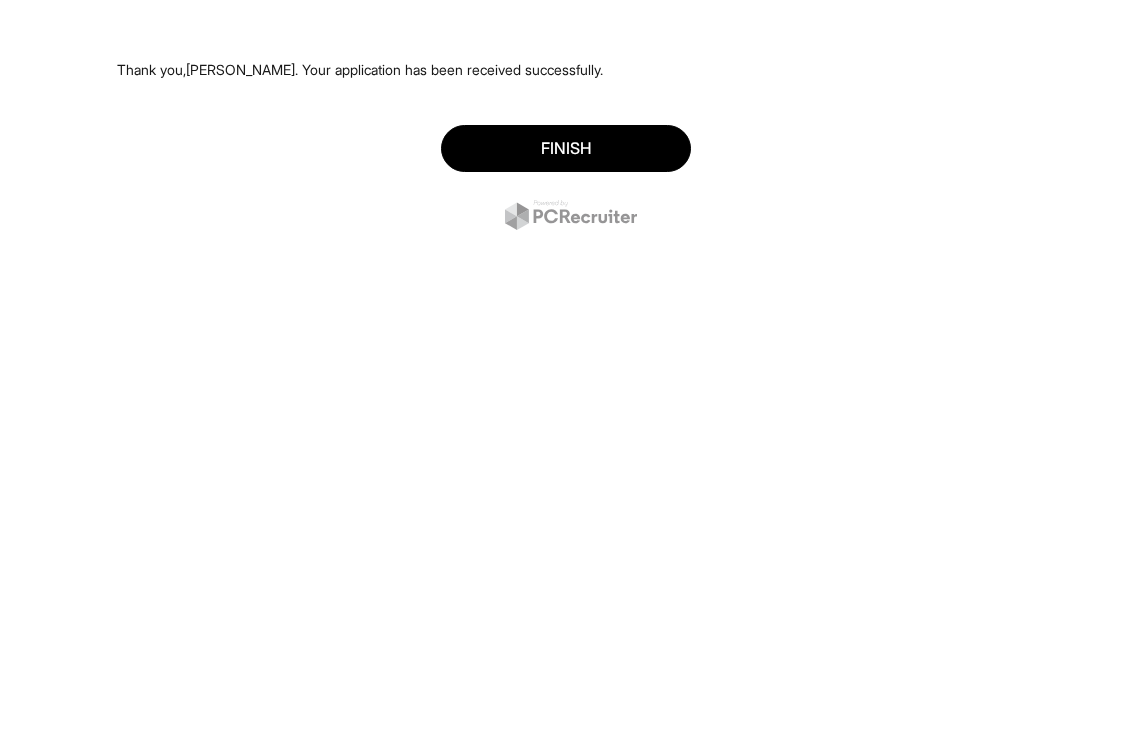 scroll, scrollTop: 0, scrollLeft: 0, axis: both 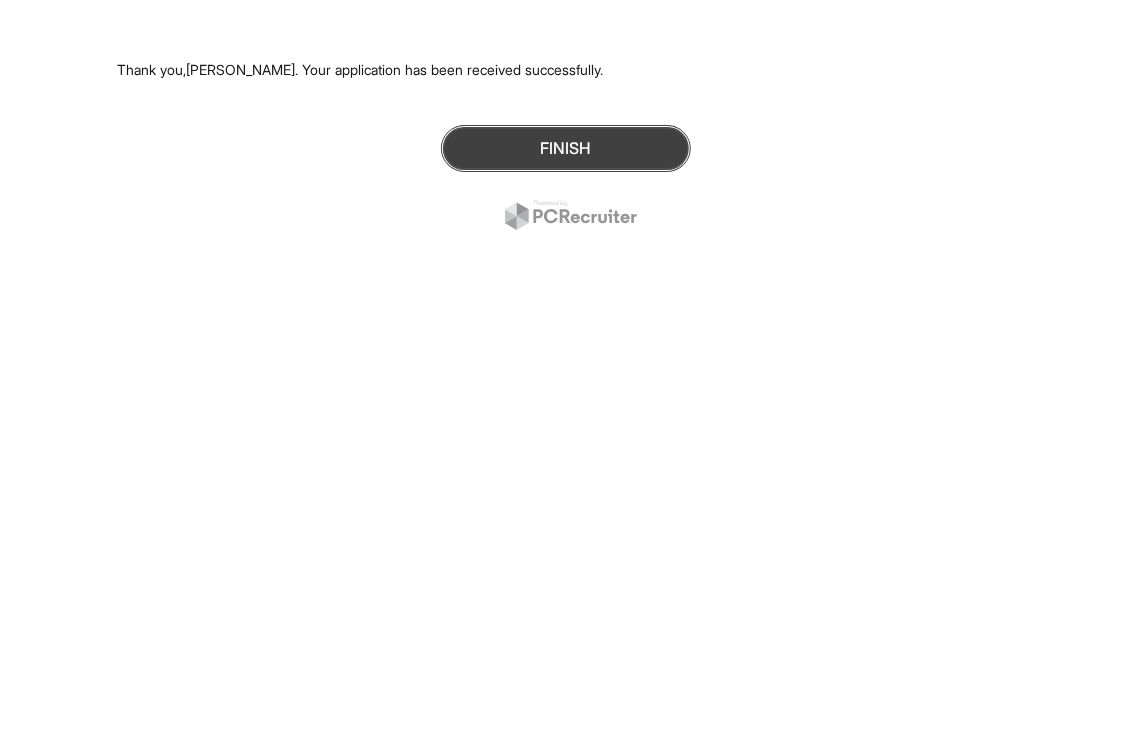 click on "Finish" at bounding box center (566, 148) 